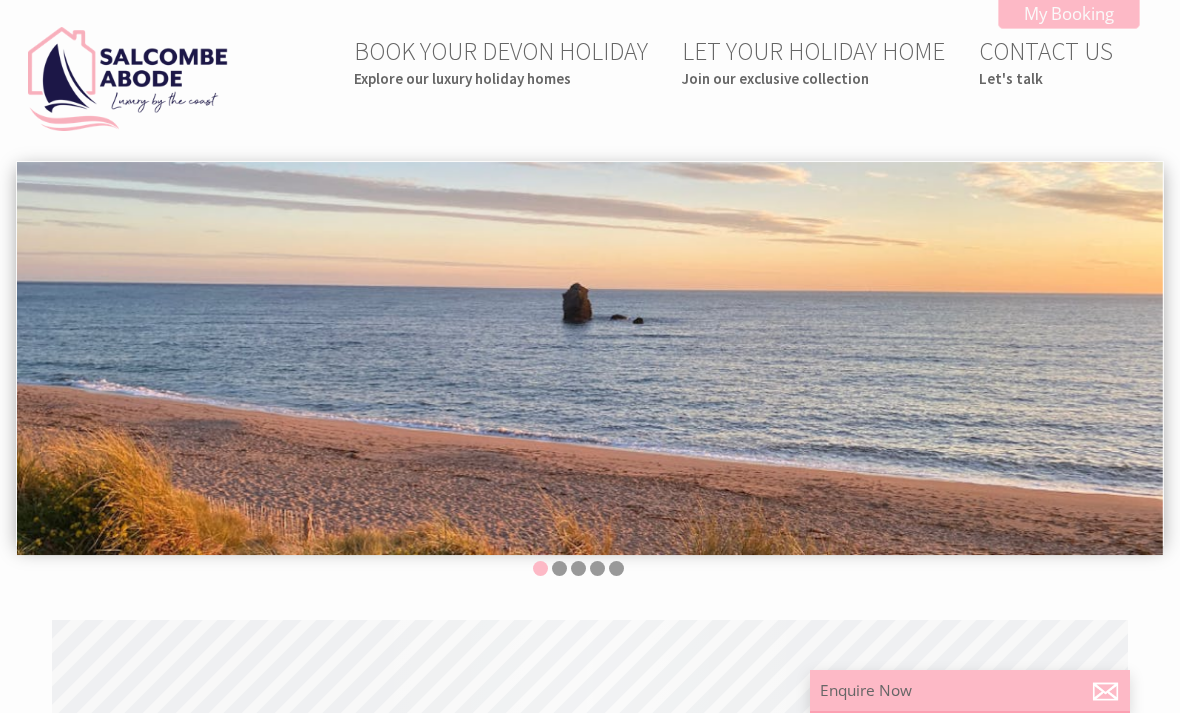 scroll, scrollTop: 0, scrollLeft: 0, axis: both 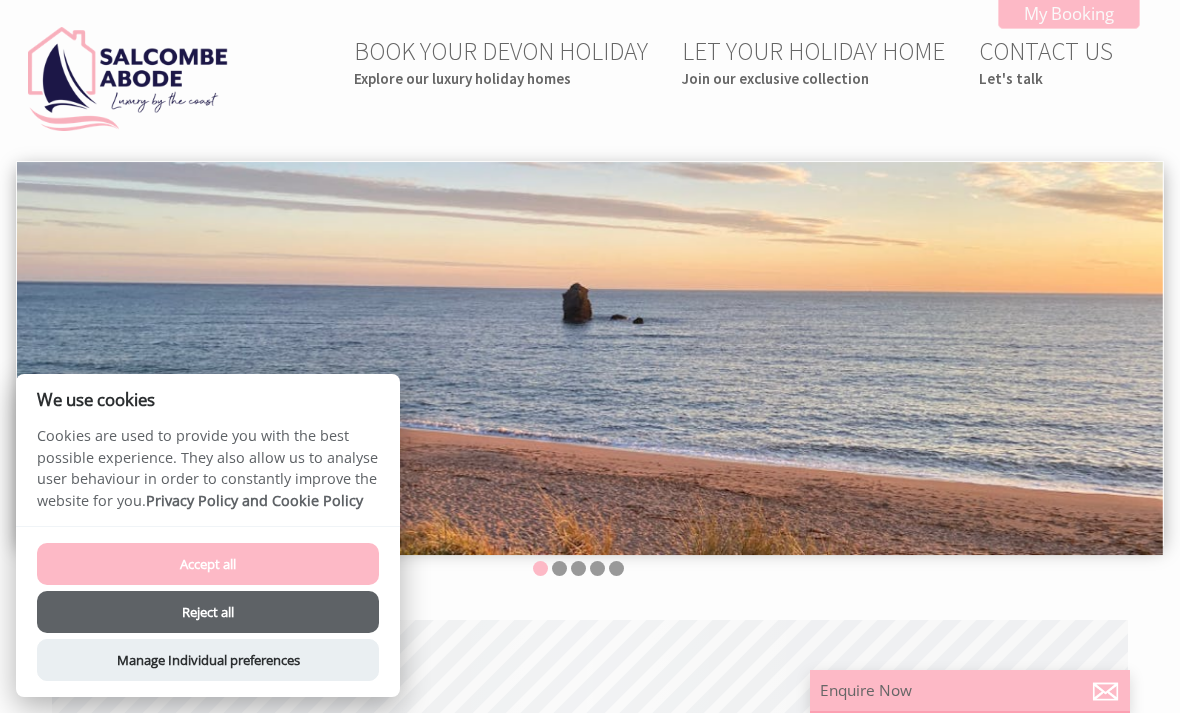 click on "Reject all" at bounding box center (208, 612) 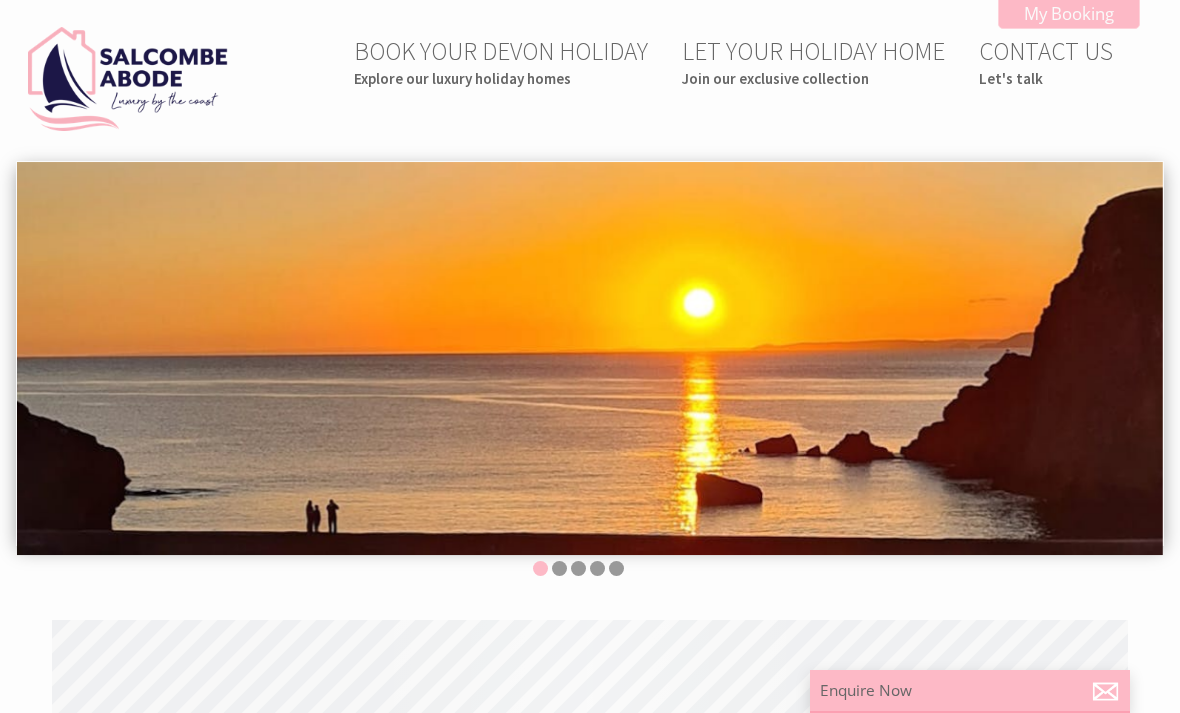 scroll, scrollTop: 335, scrollLeft: 0, axis: vertical 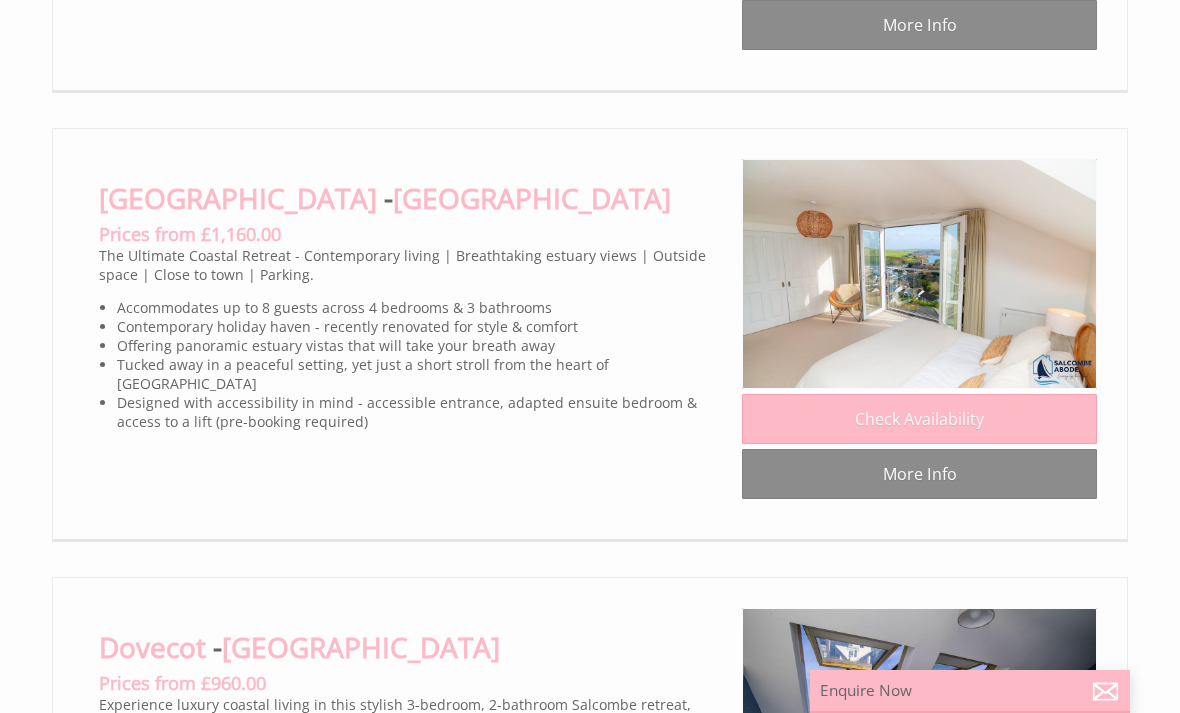click on "More Info" at bounding box center [919, 474] 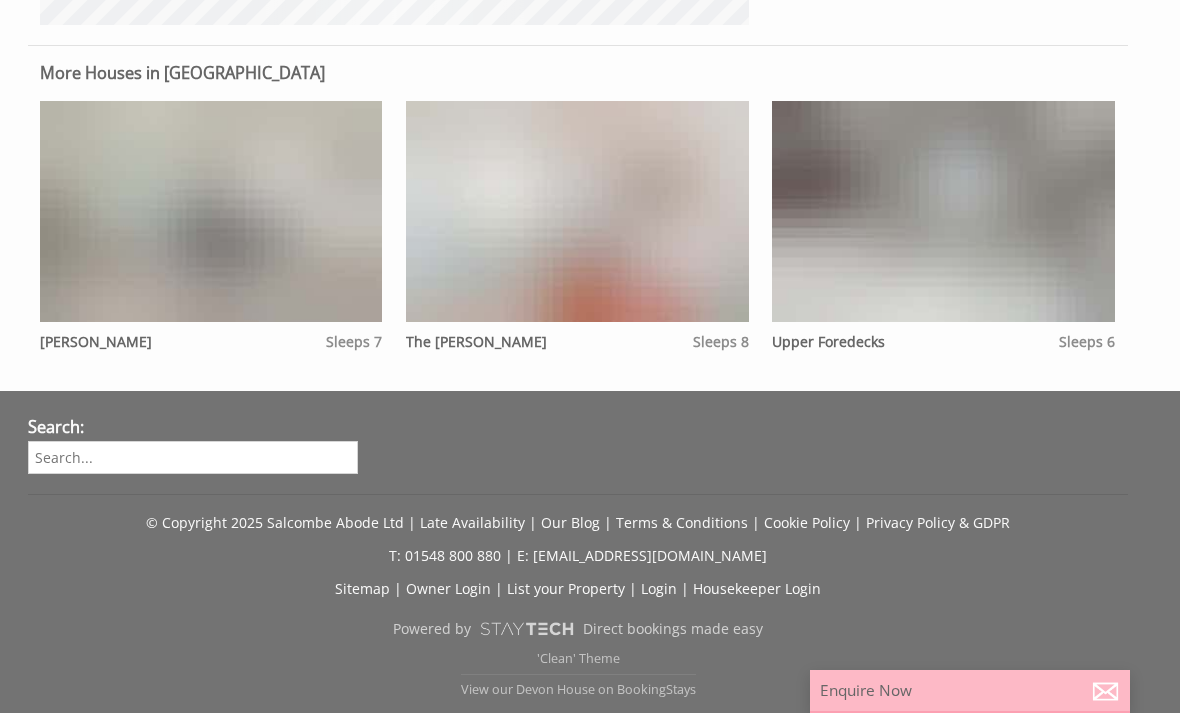scroll, scrollTop: 0, scrollLeft: 0, axis: both 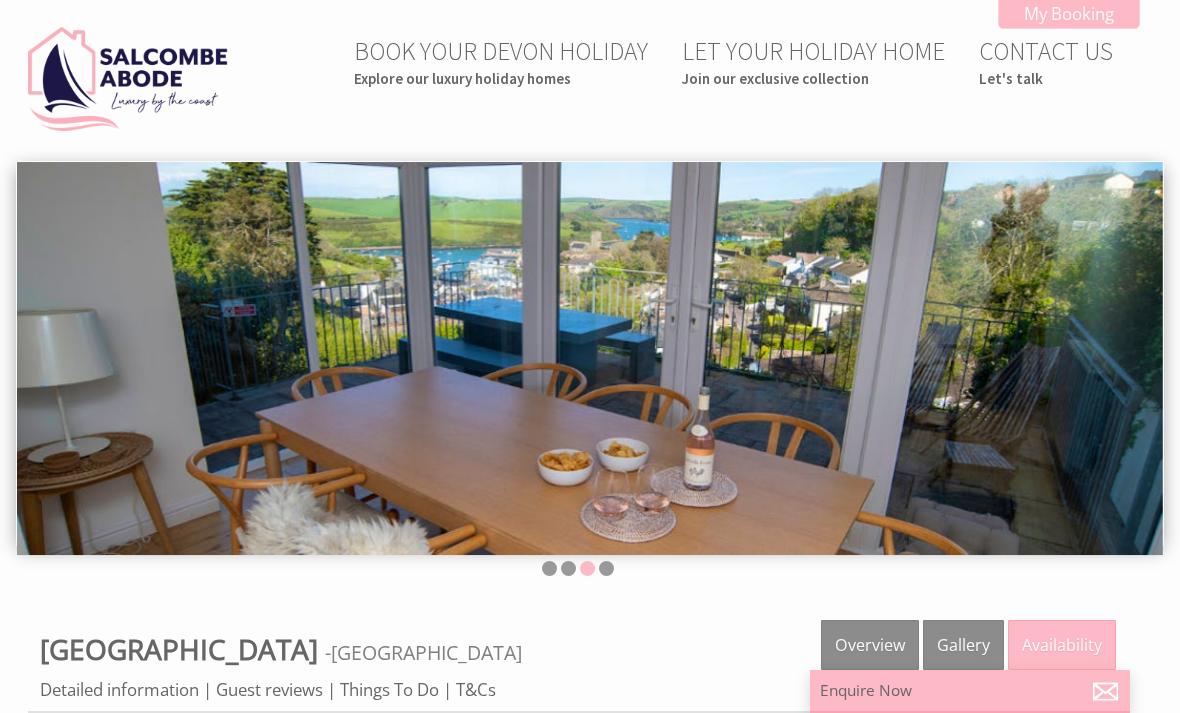 click at bounding box center (606, 568) 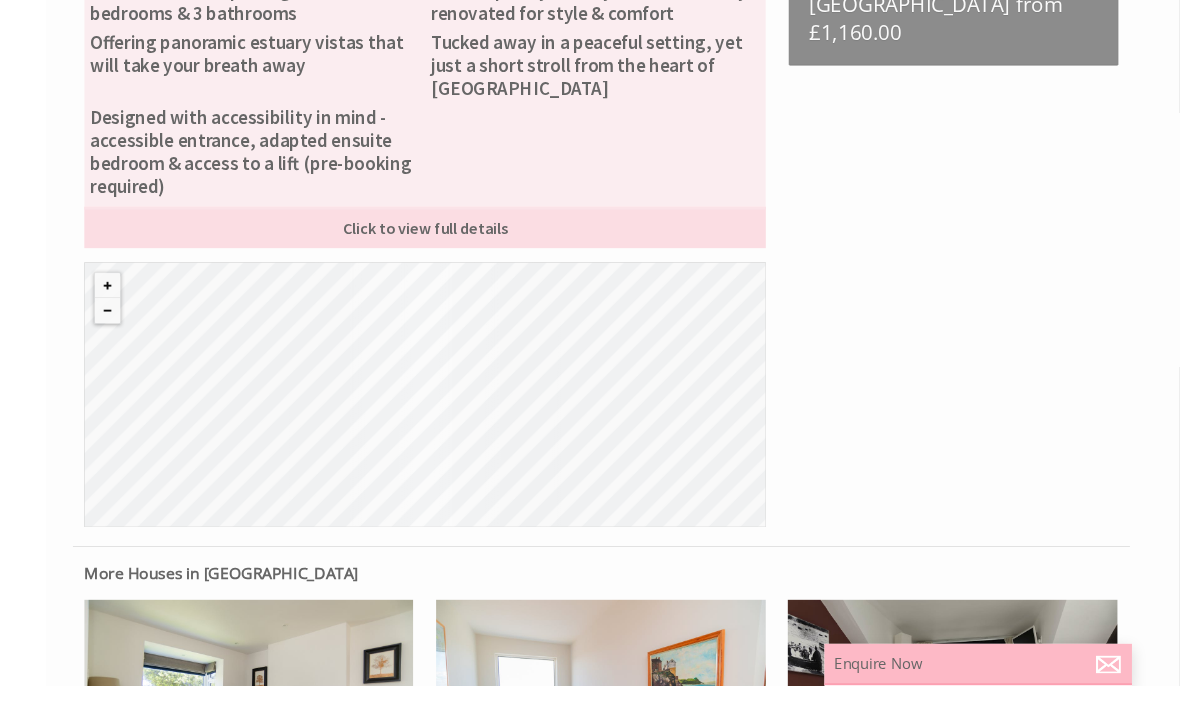 scroll, scrollTop: 877, scrollLeft: 0, axis: vertical 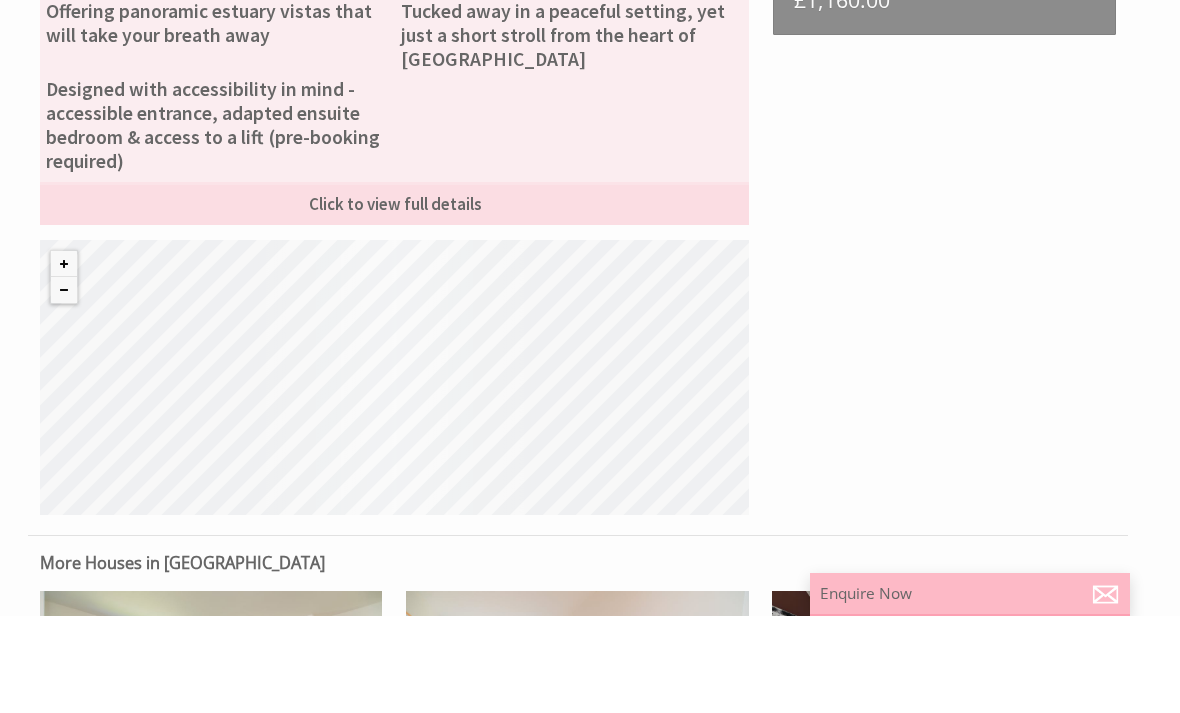 click at bounding box center (64, 361) 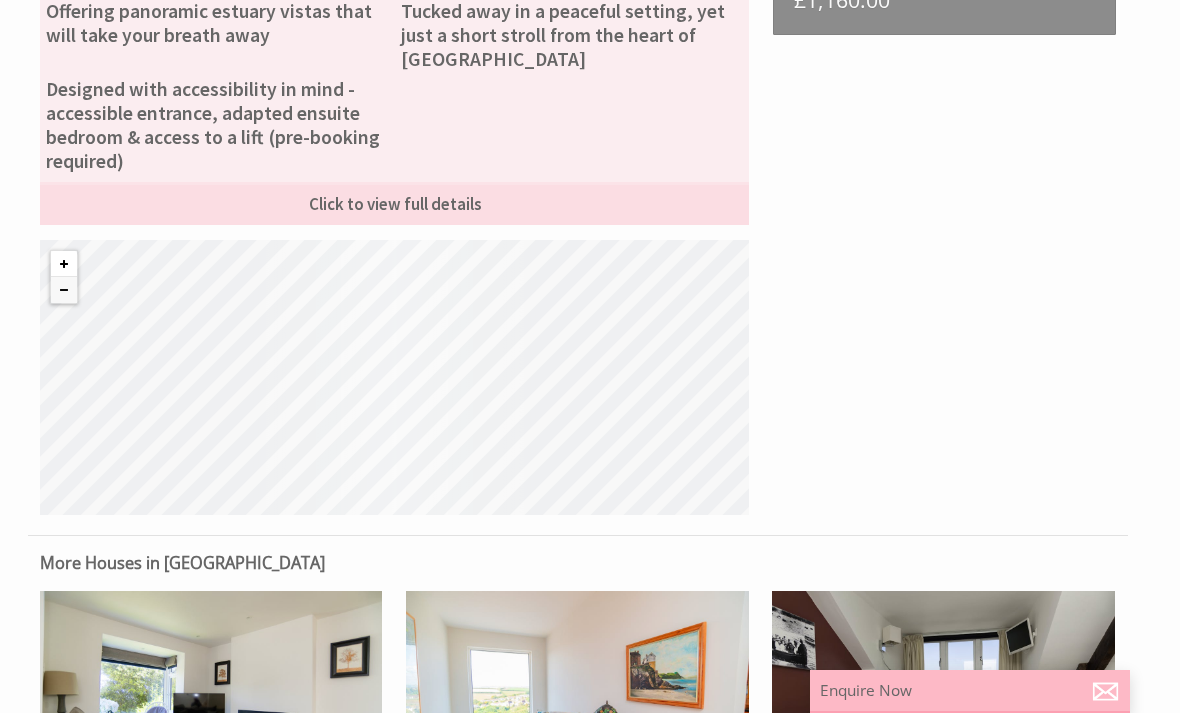 click at bounding box center [64, 264] 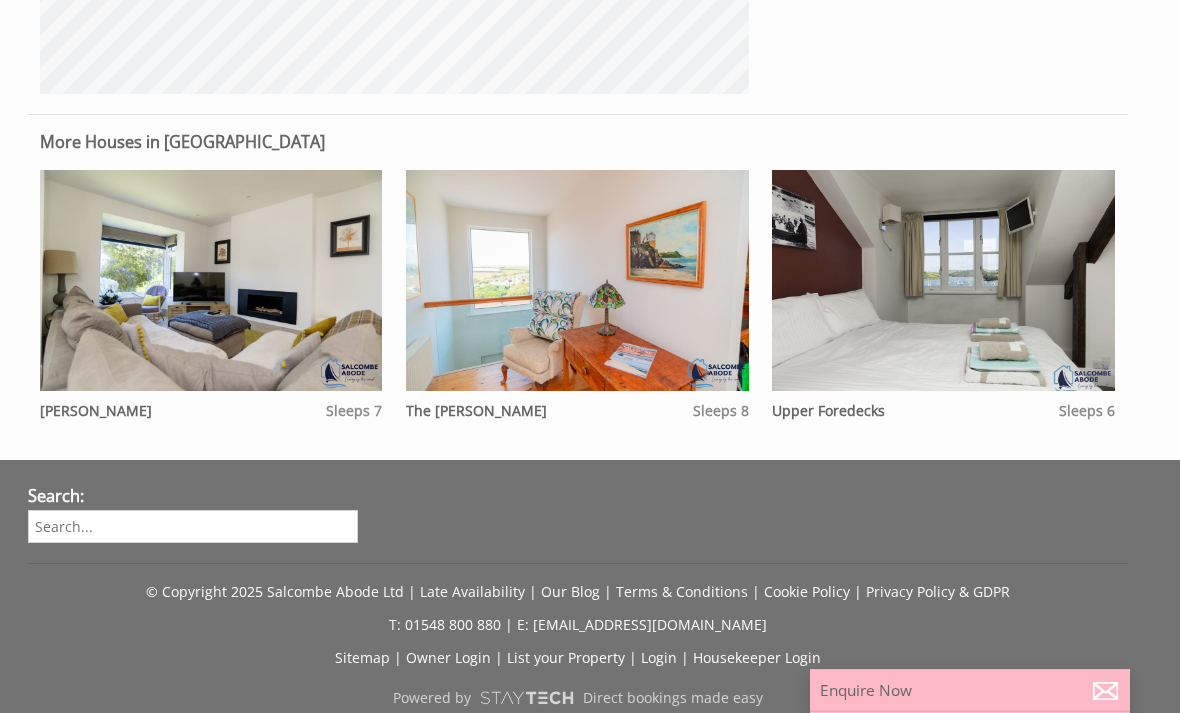 scroll, scrollTop: 1395, scrollLeft: 0, axis: vertical 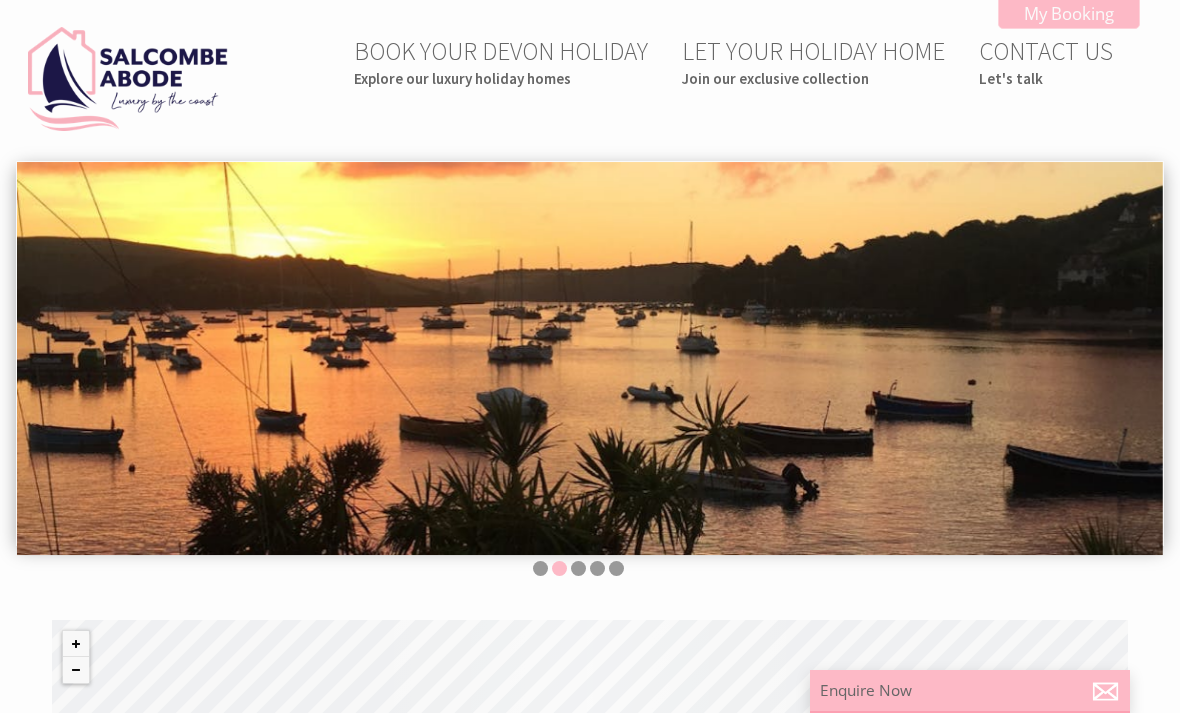 click on "BOOK YOUR DEVON HOLIDAY  Explore our  luxury holiday homes" at bounding box center (501, 61) 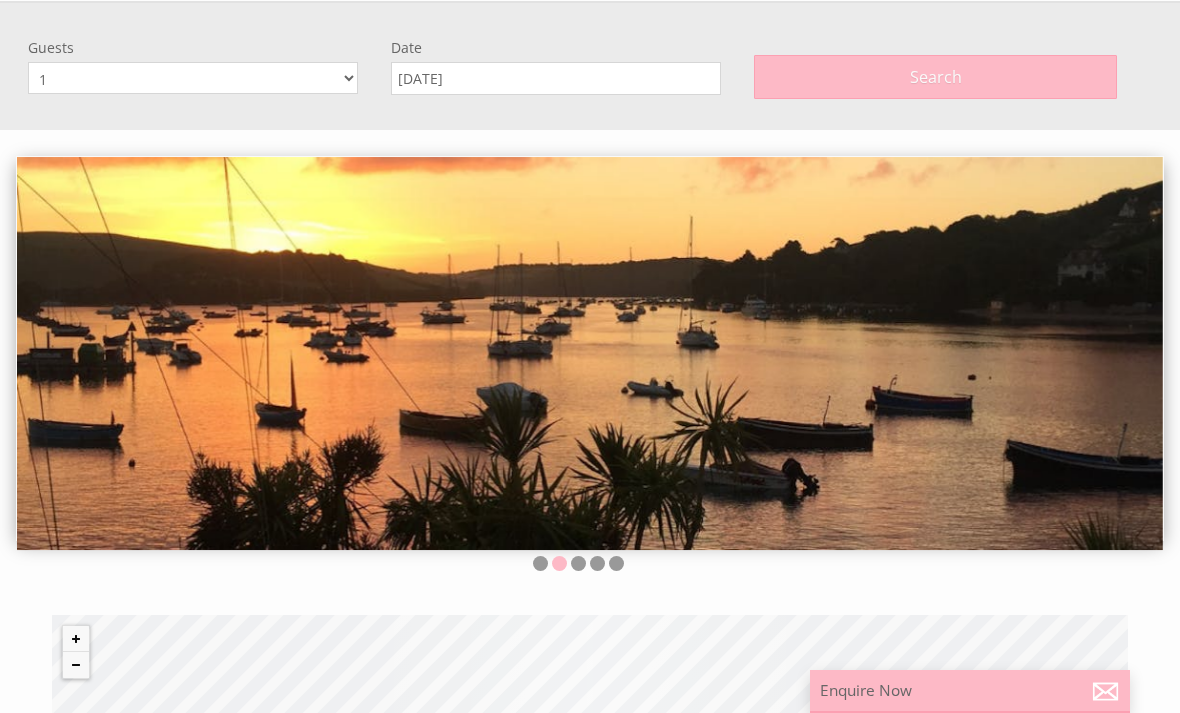 click on "1
2
3
4
5
6
7
8
9
10
11
12" at bounding box center [193, 78] 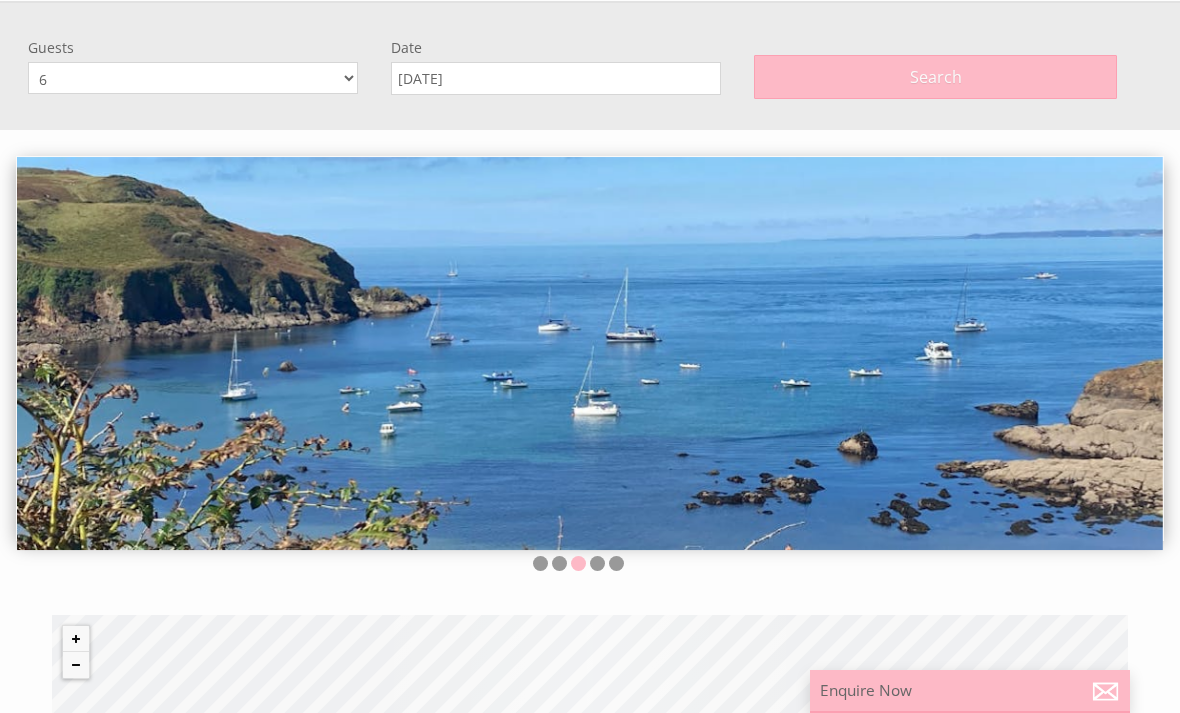 click on "[DATE]" at bounding box center [556, 78] 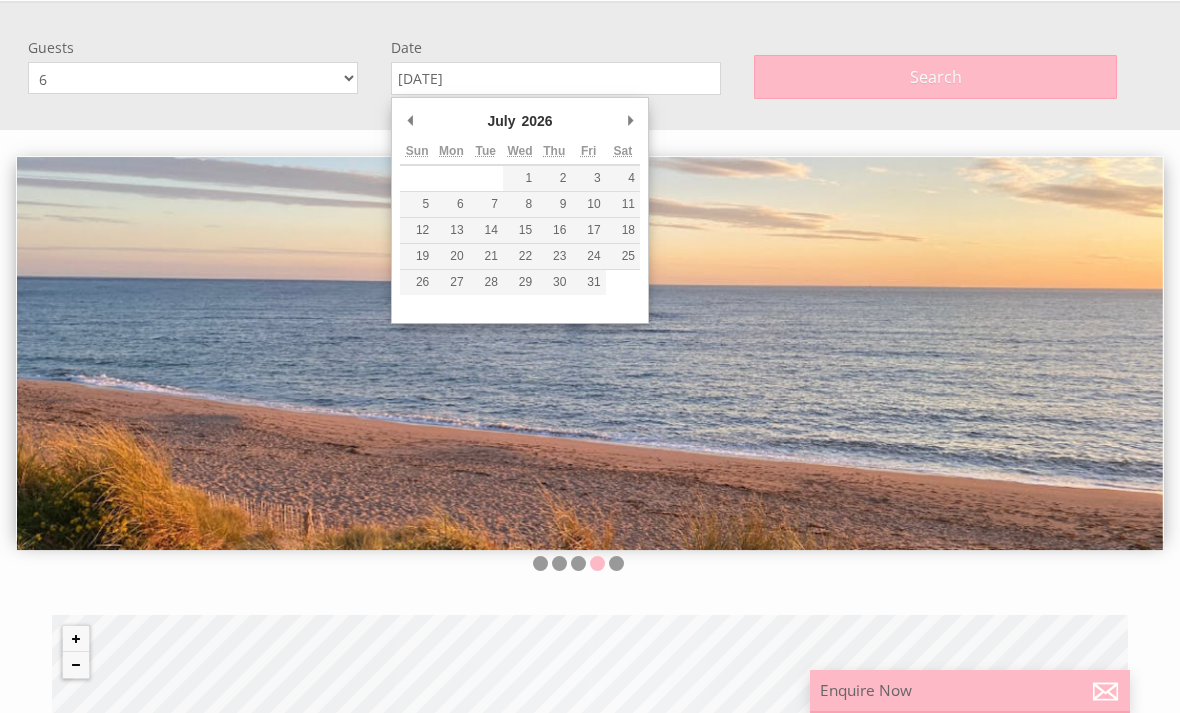 type on "[DATE]" 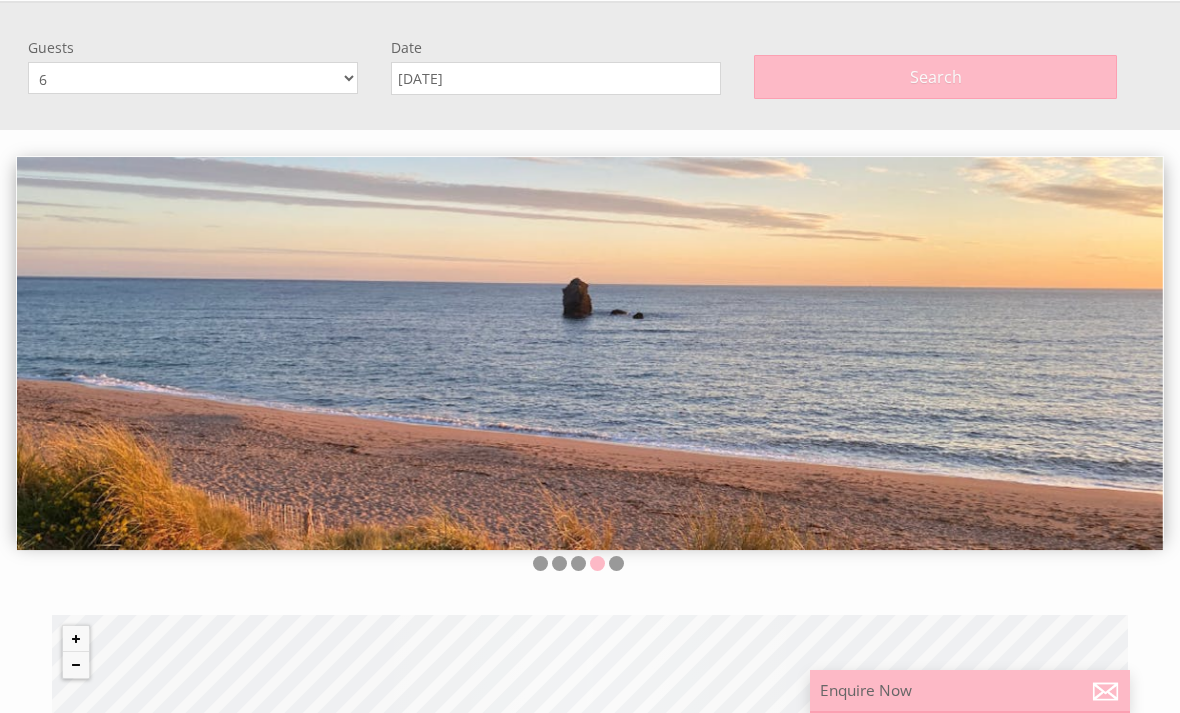 click on "Search" at bounding box center (935, 77) 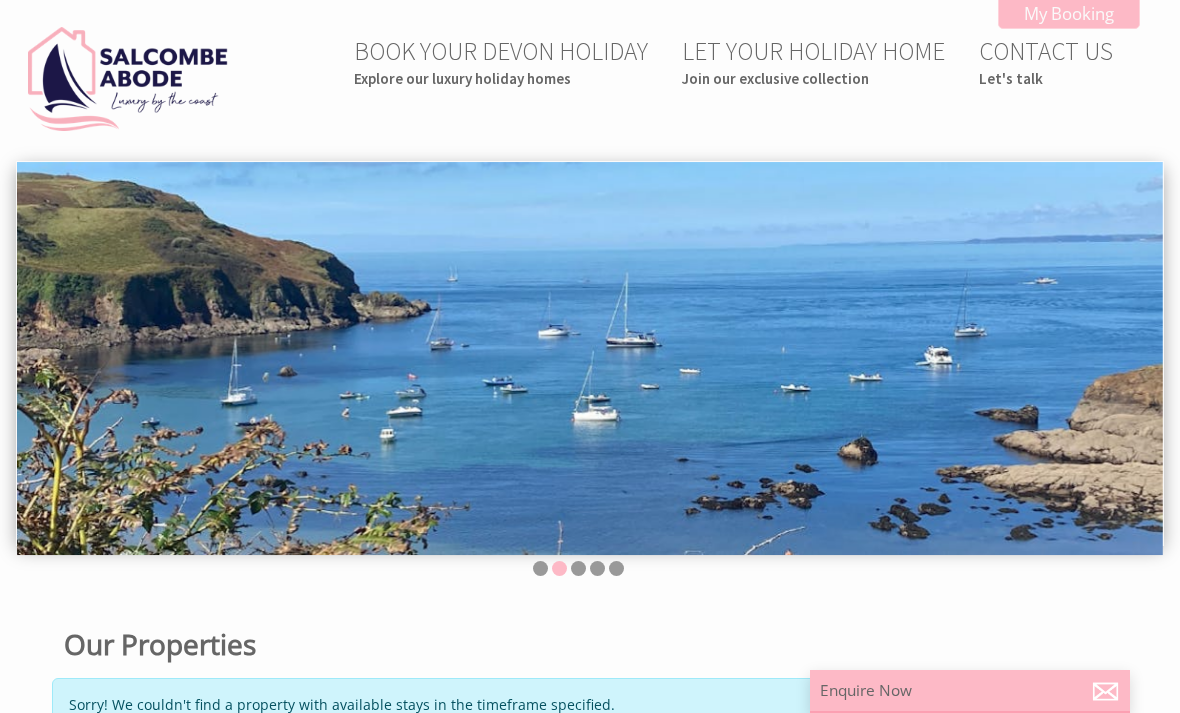 click at bounding box center [128, 79] 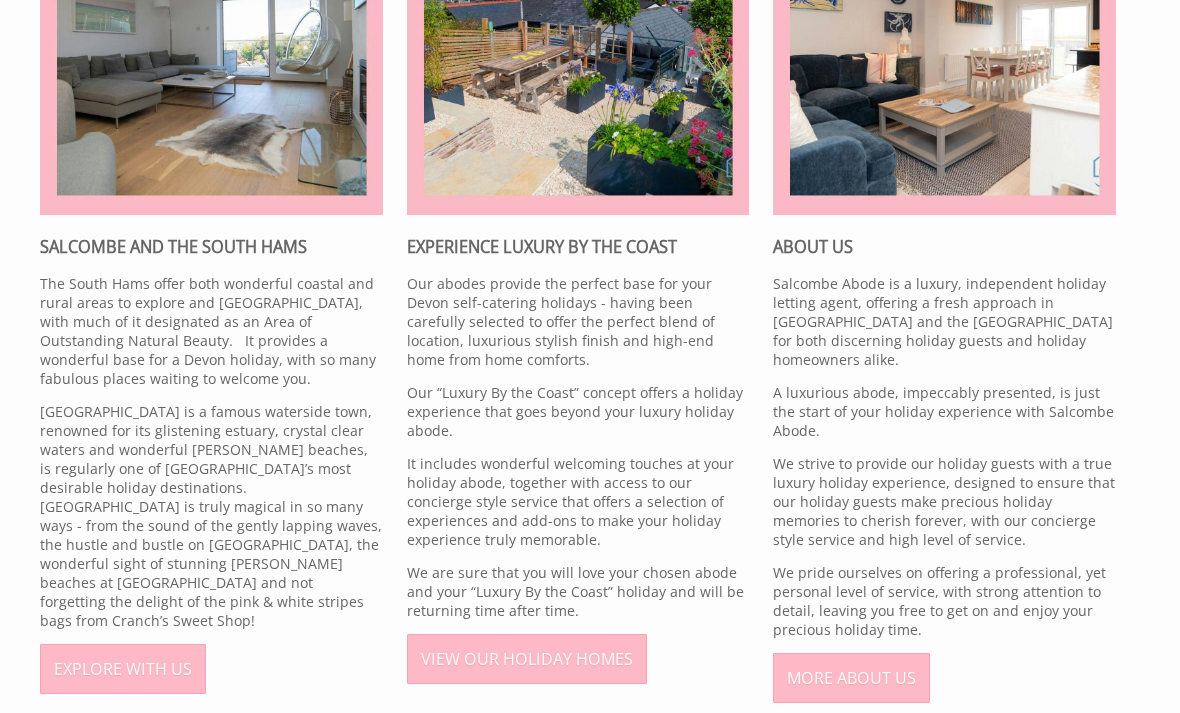 click on "VIEW OUR HOLIDAY HOMES" at bounding box center (527, 659) 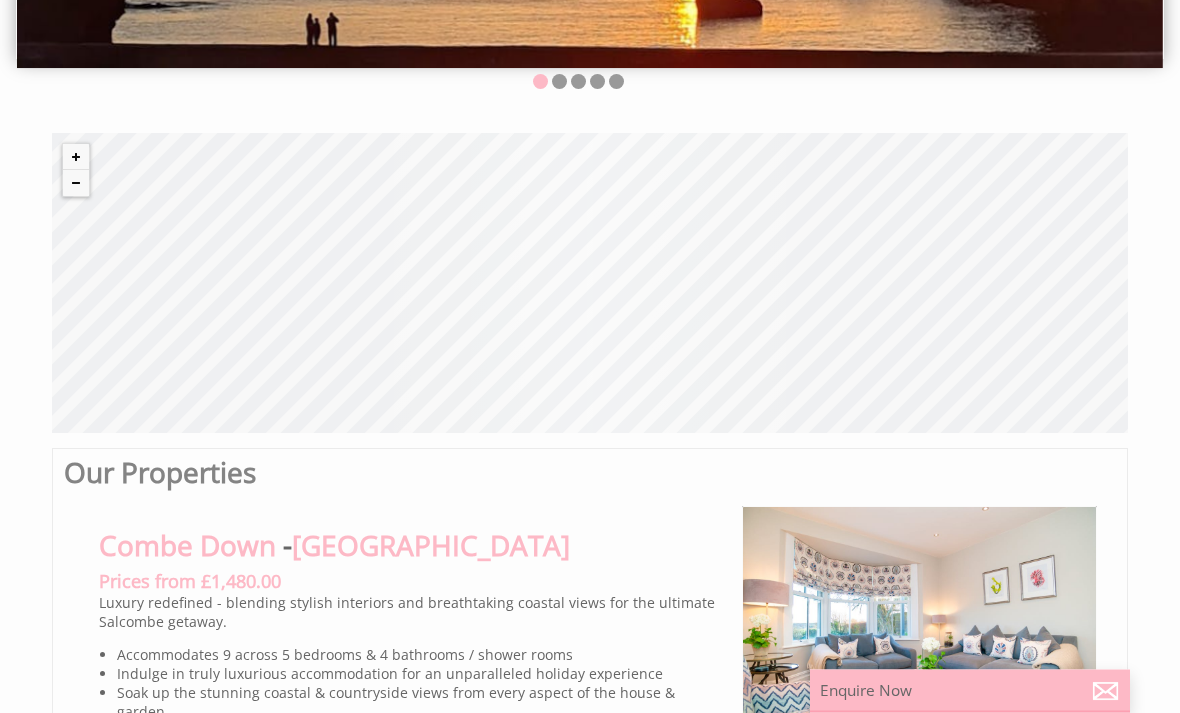 click at bounding box center [76, 158] 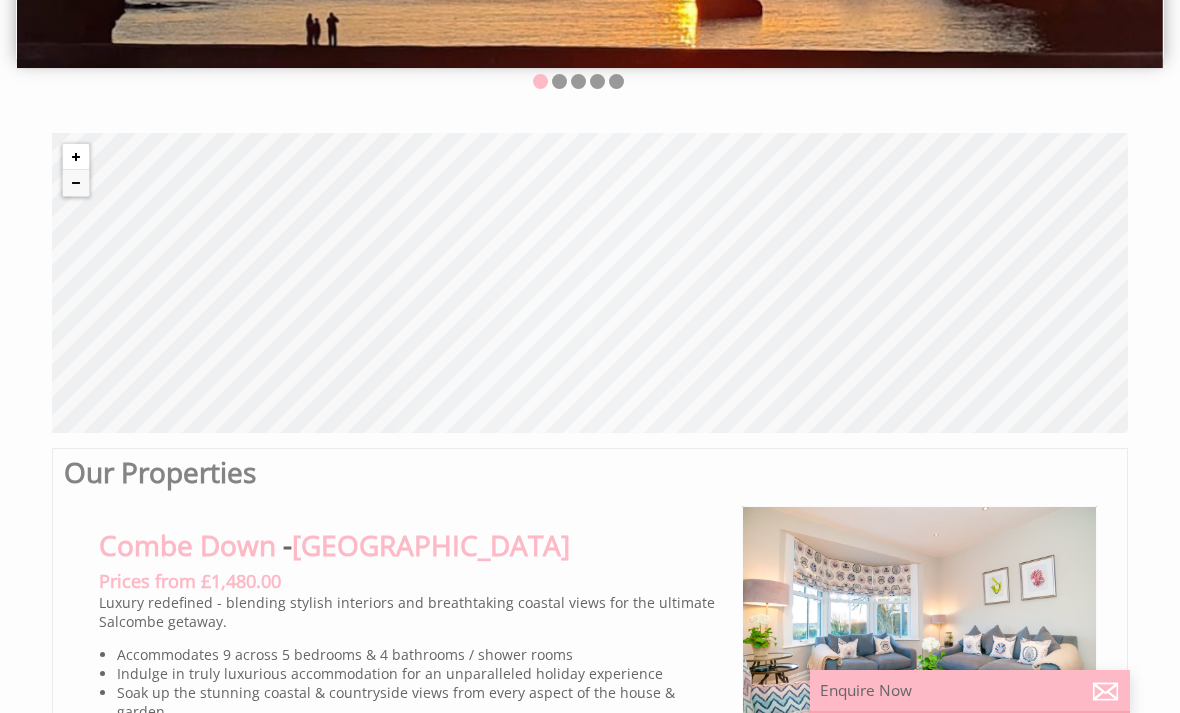click at bounding box center [76, 157] 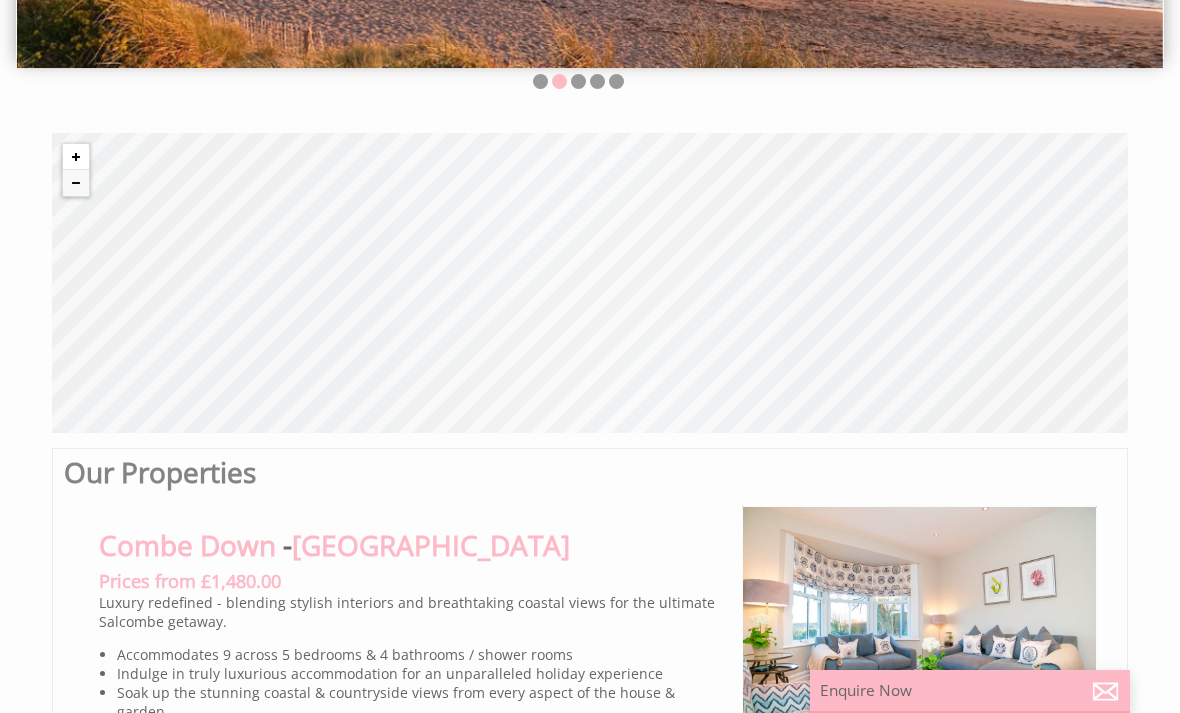 click at bounding box center [76, 157] 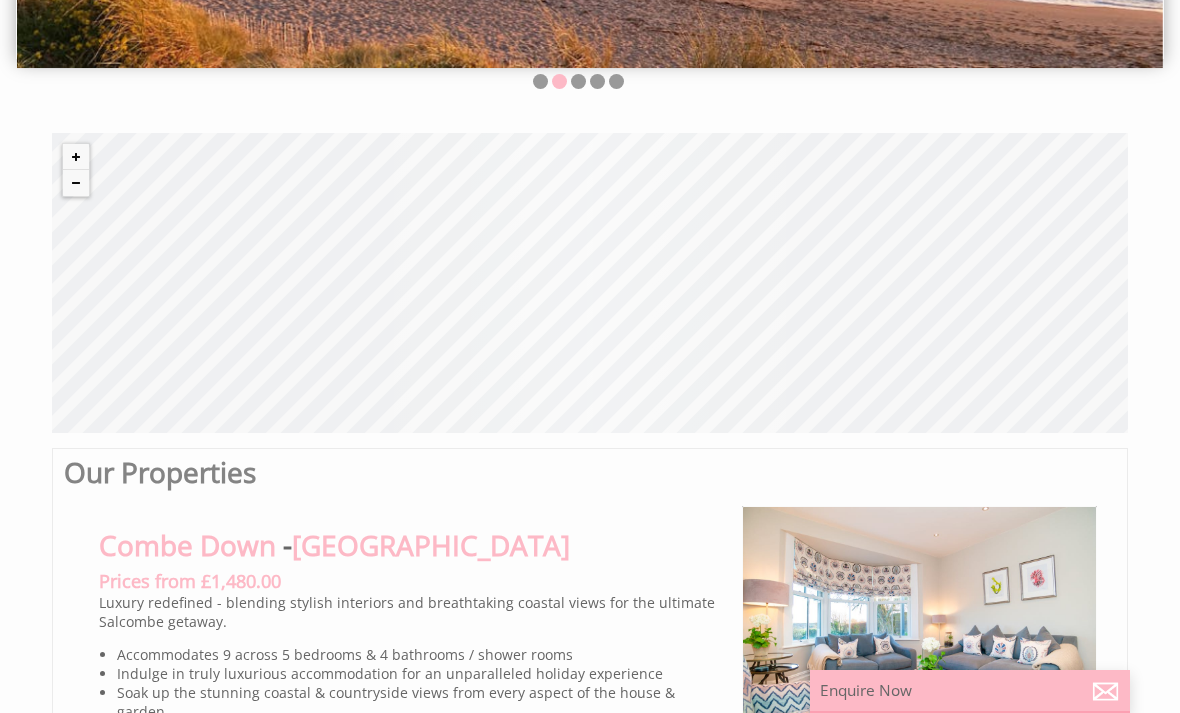 click at bounding box center [76, 157] 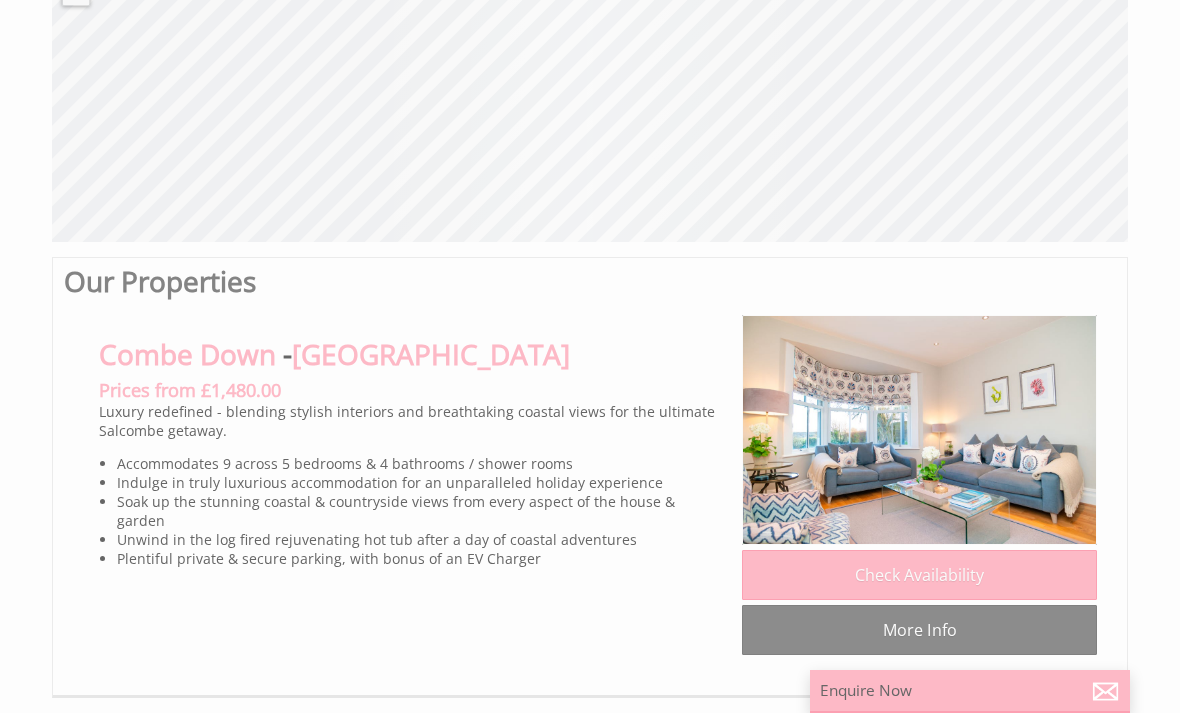 click on "© MapTiler   © OpenStreetMap contributors" at bounding box center (590, 92) 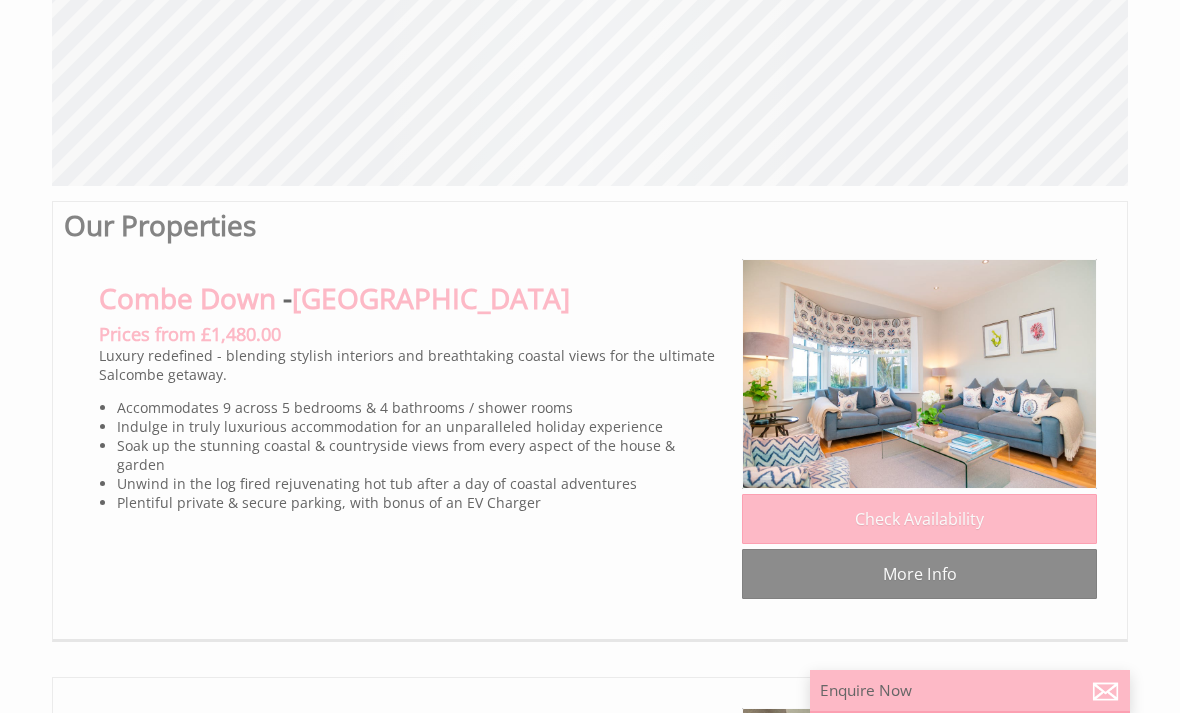 click on "© MapTiler   © OpenStreetMap contributors" at bounding box center [590, 36] 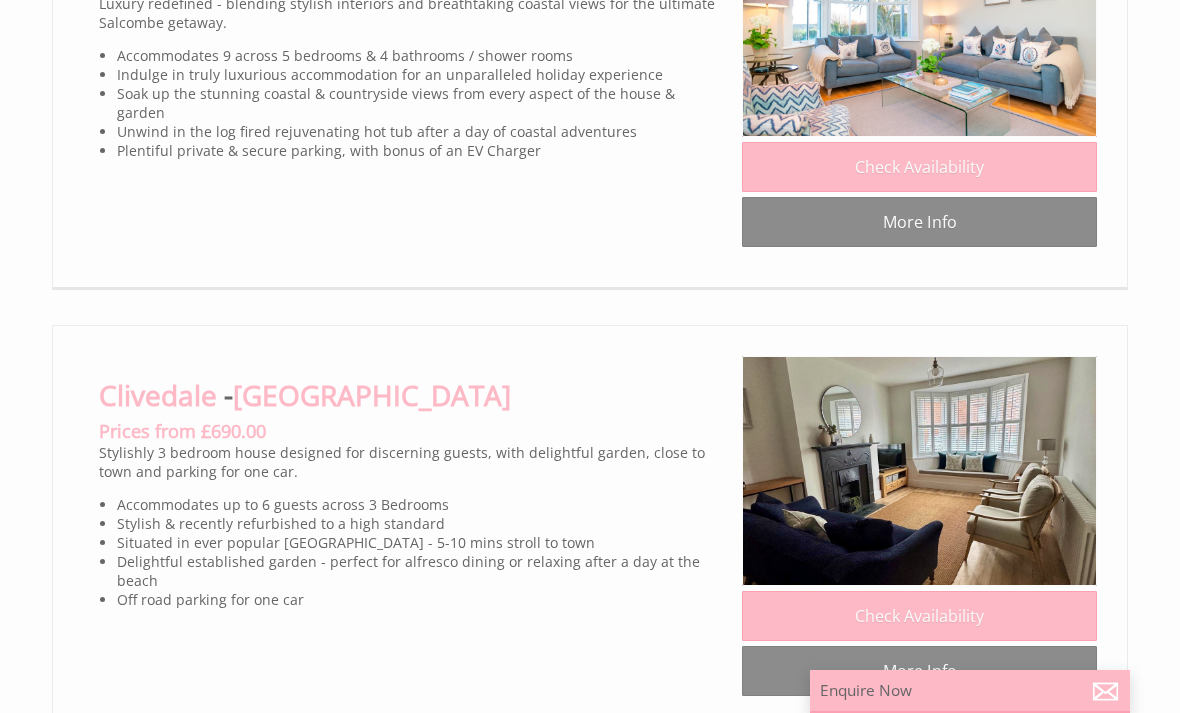 click on "More Info" at bounding box center (919, 222) 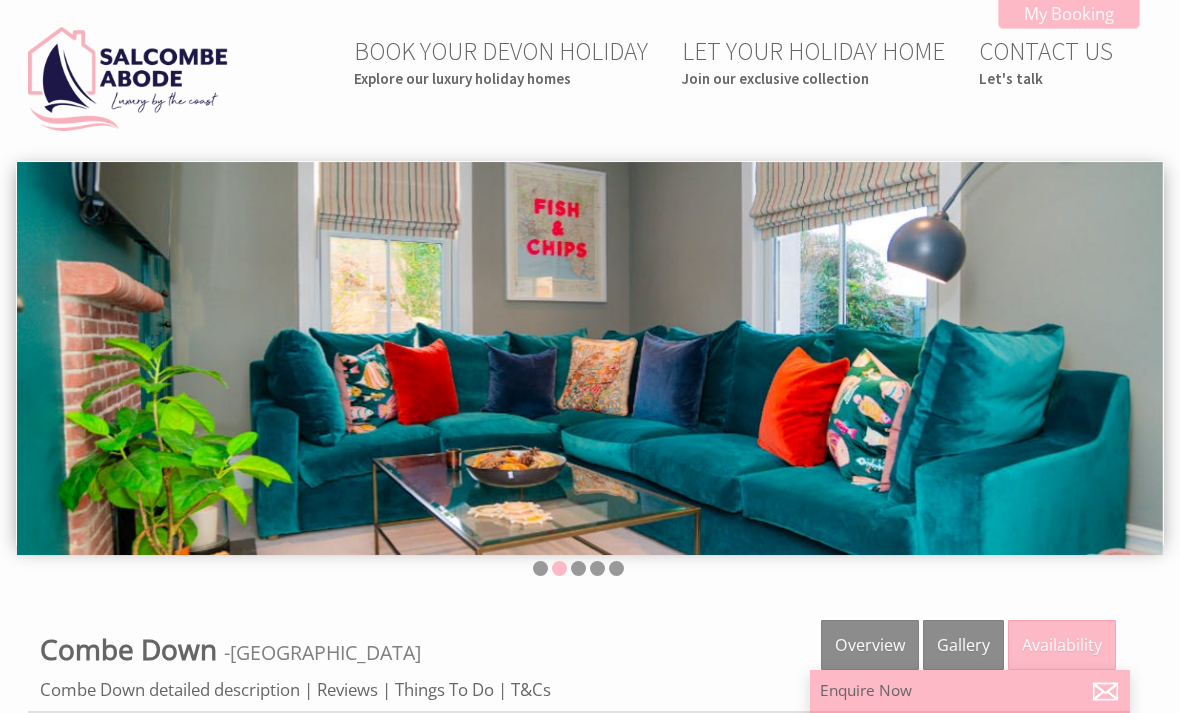 click at bounding box center (578, 568) 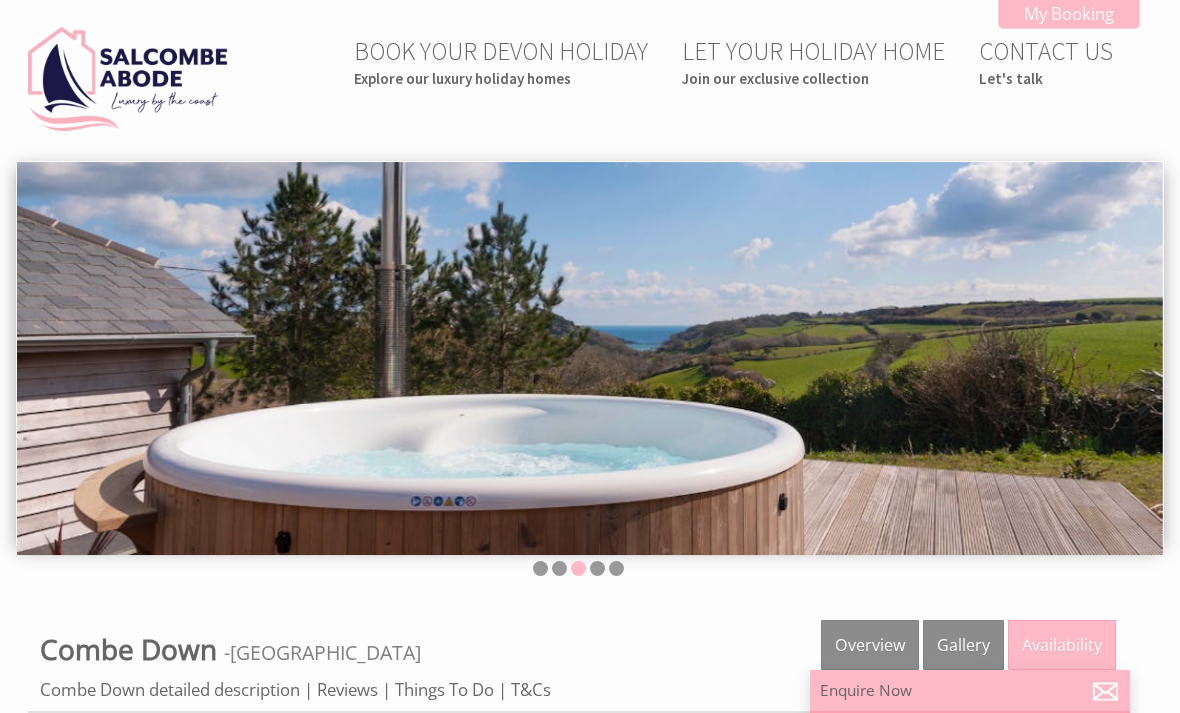 click at bounding box center (597, 568) 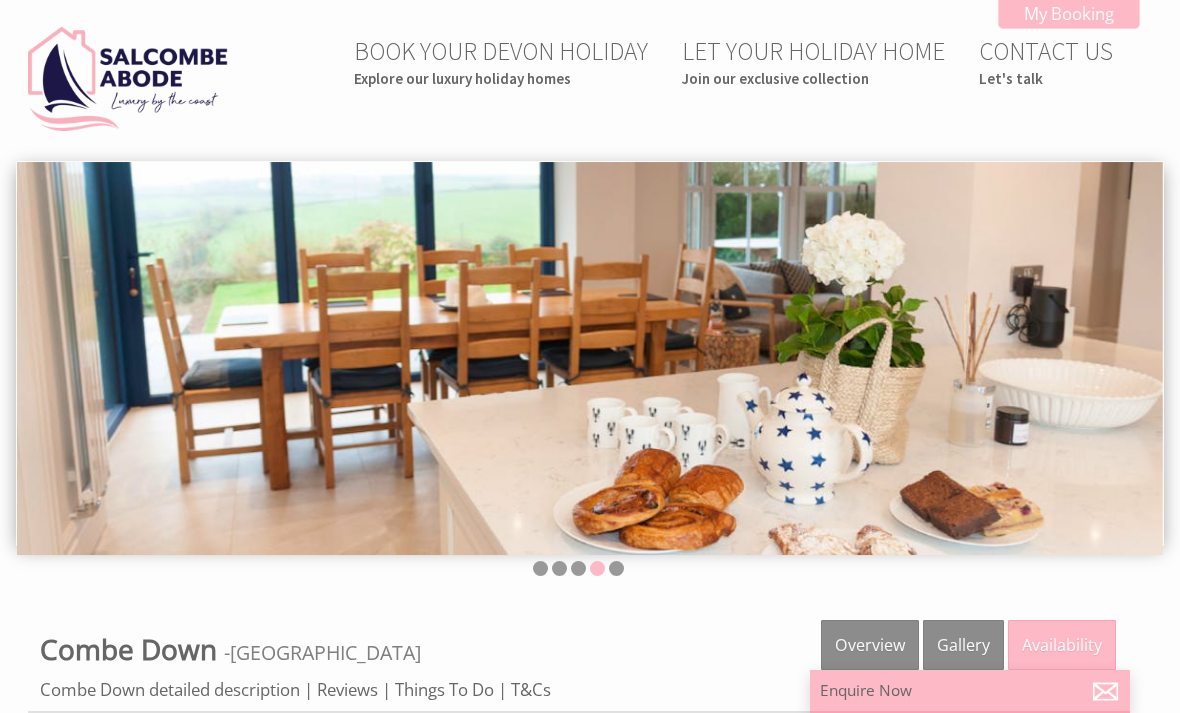 click at bounding box center [616, 568] 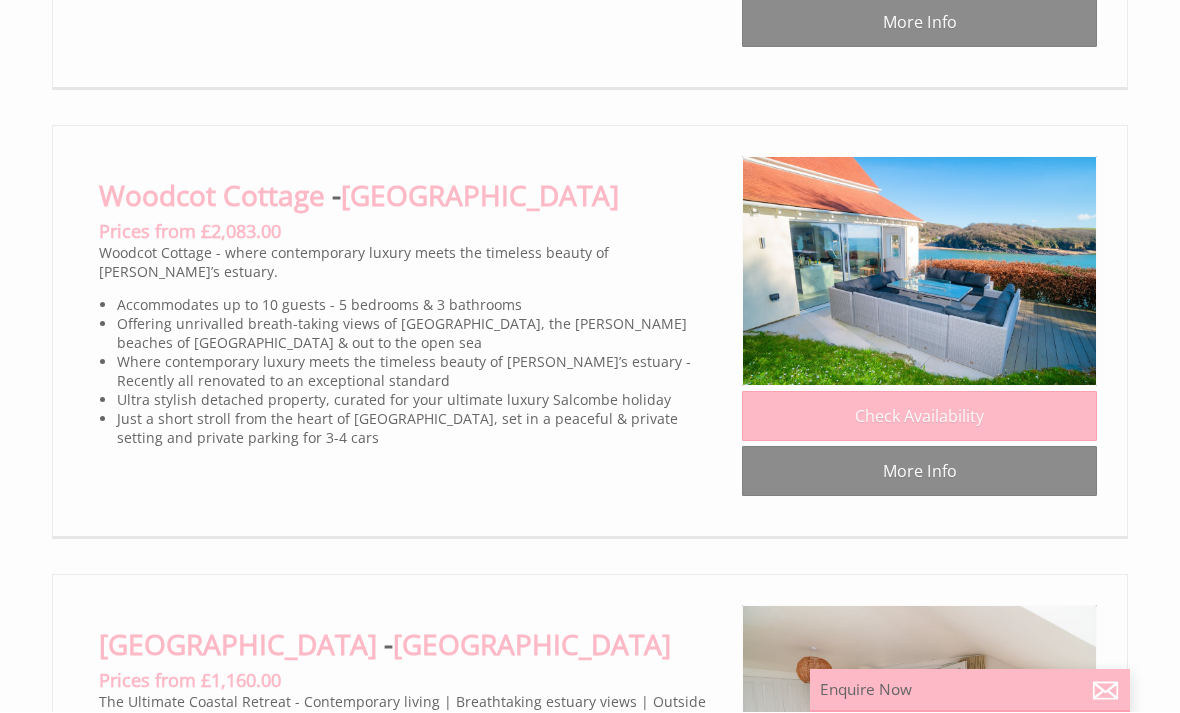 scroll, scrollTop: 2183, scrollLeft: 0, axis: vertical 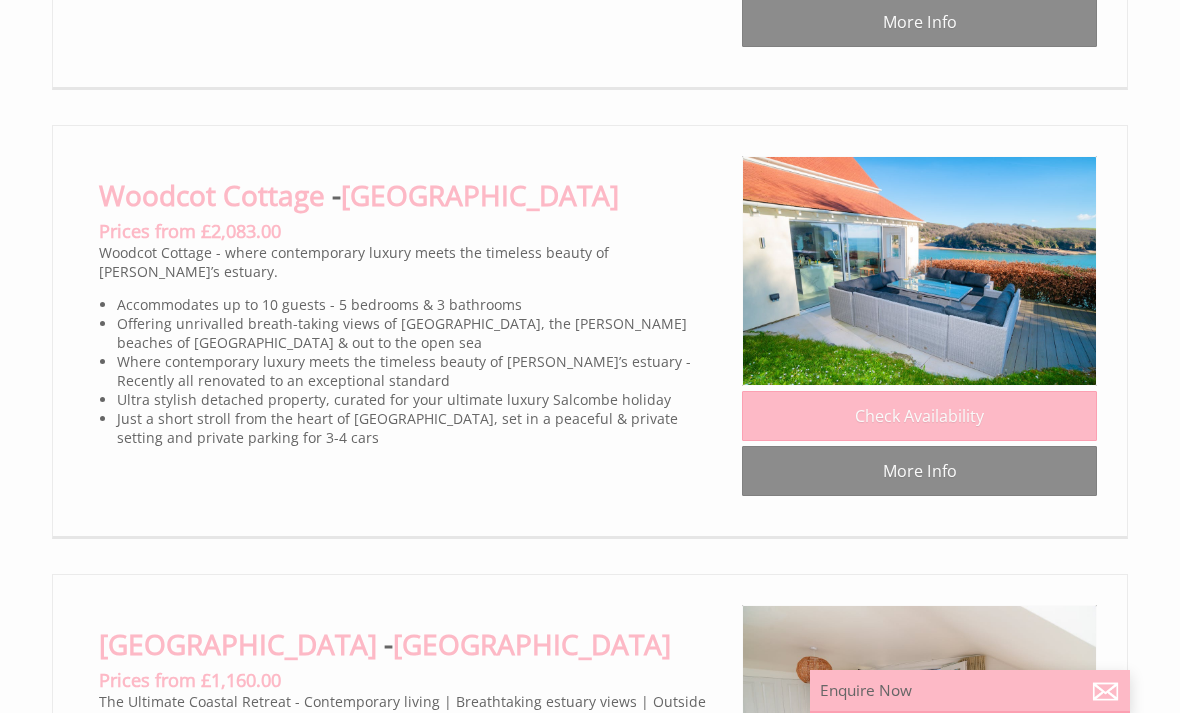 click on "More Info" at bounding box center [919, 471] 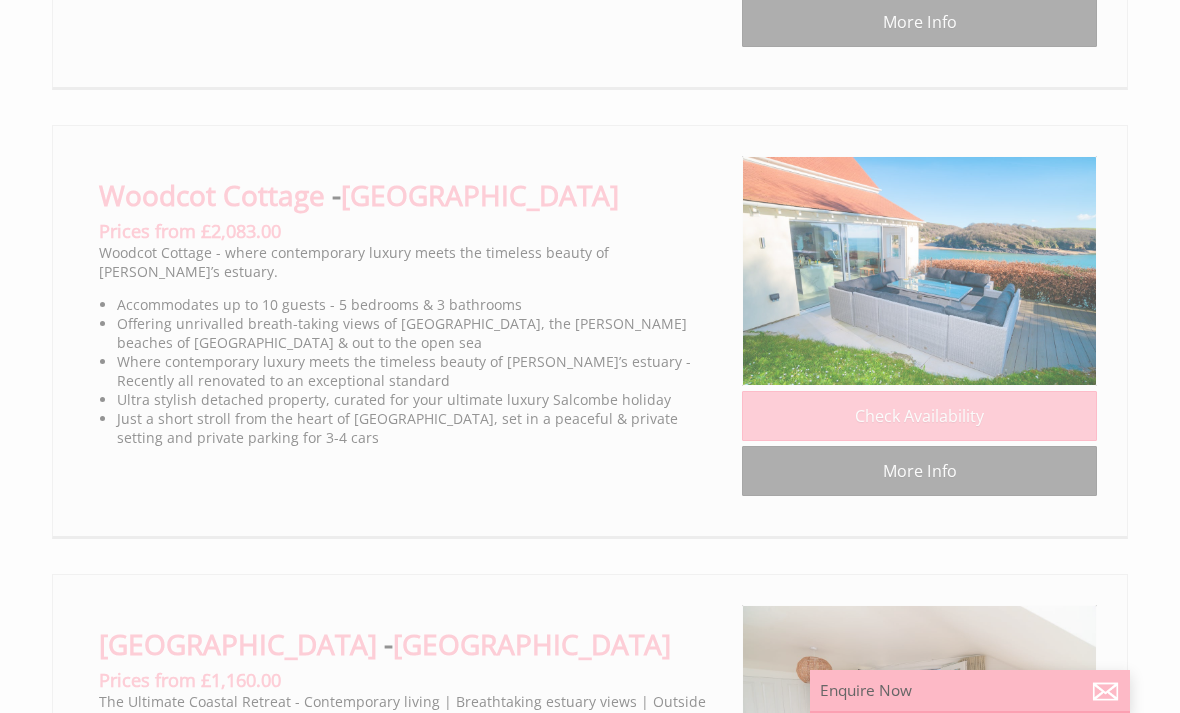 scroll, scrollTop: 0, scrollLeft: 0, axis: both 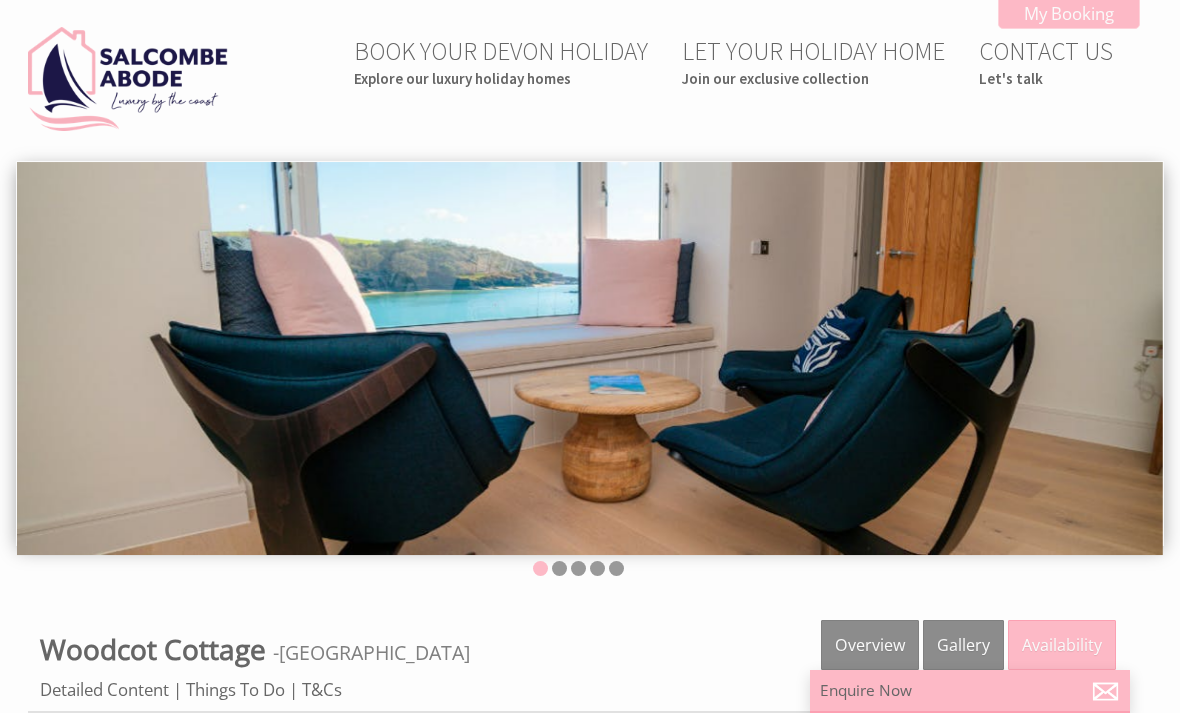 click at bounding box center [590, 358] 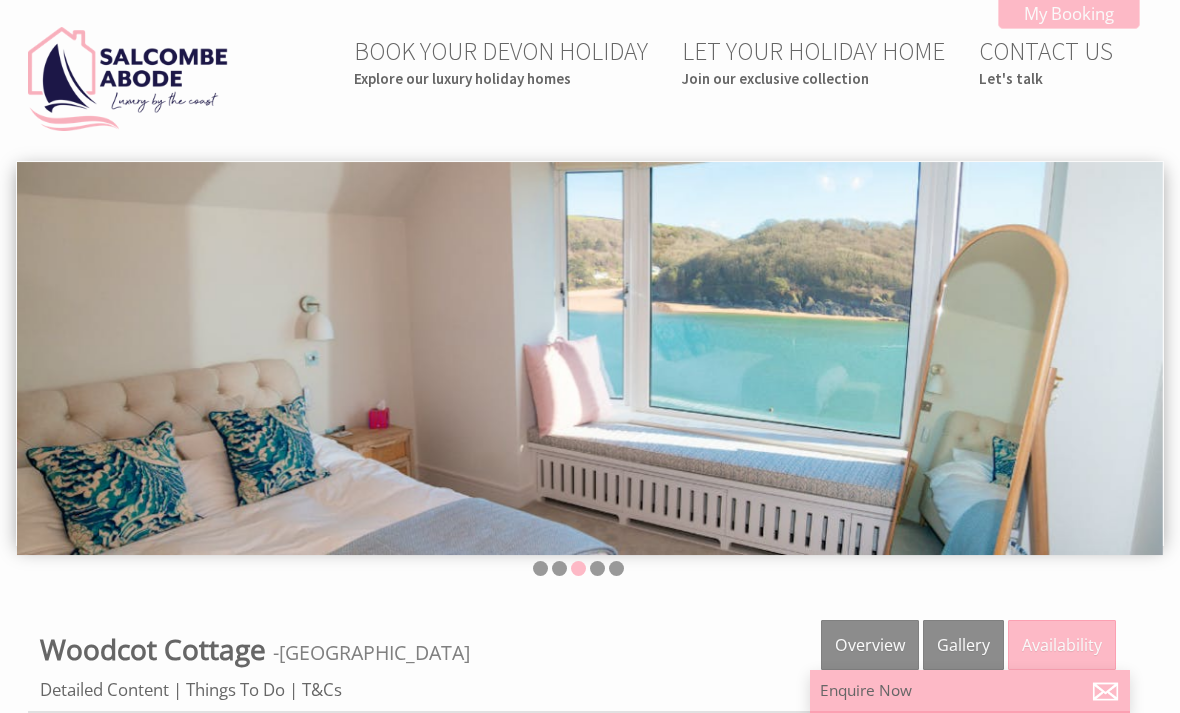 click at bounding box center (559, 568) 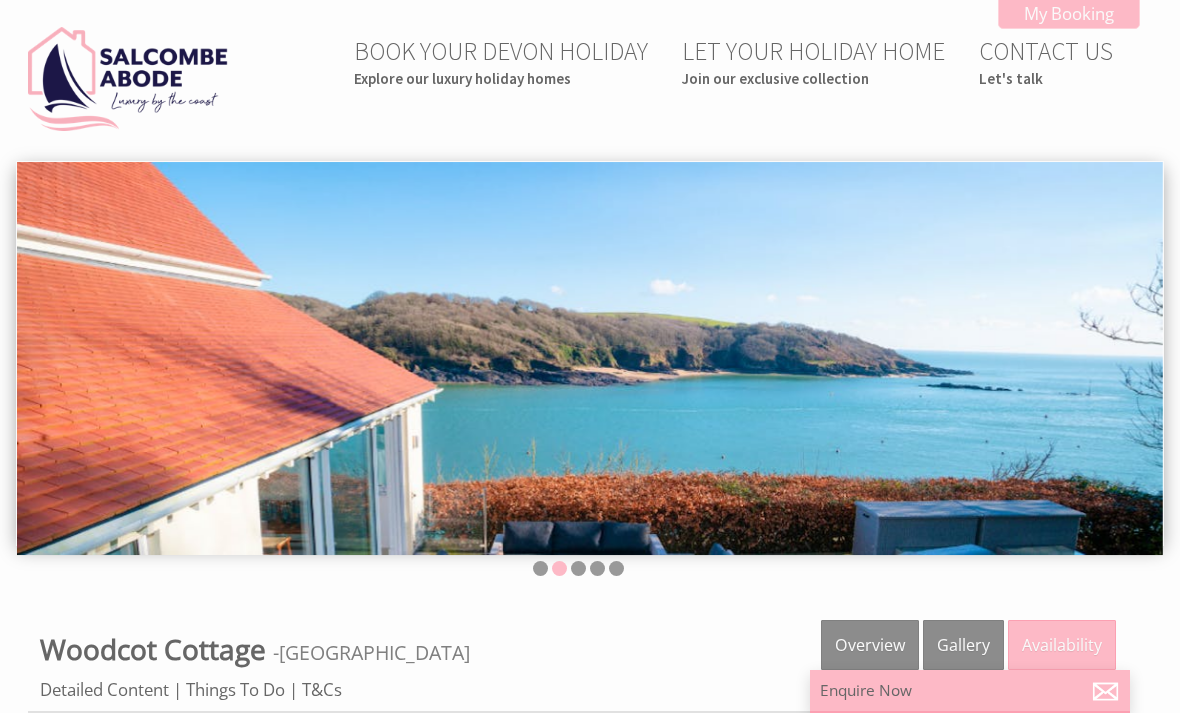 click at bounding box center [597, 568] 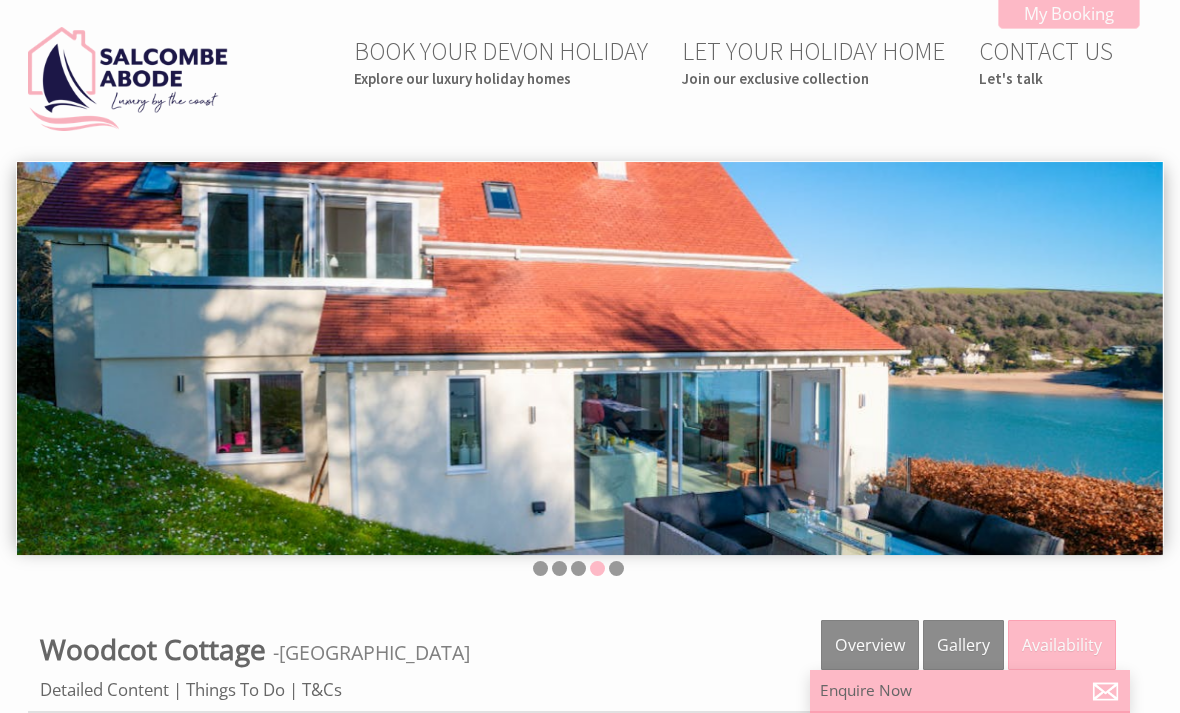 click at bounding box center [616, 568] 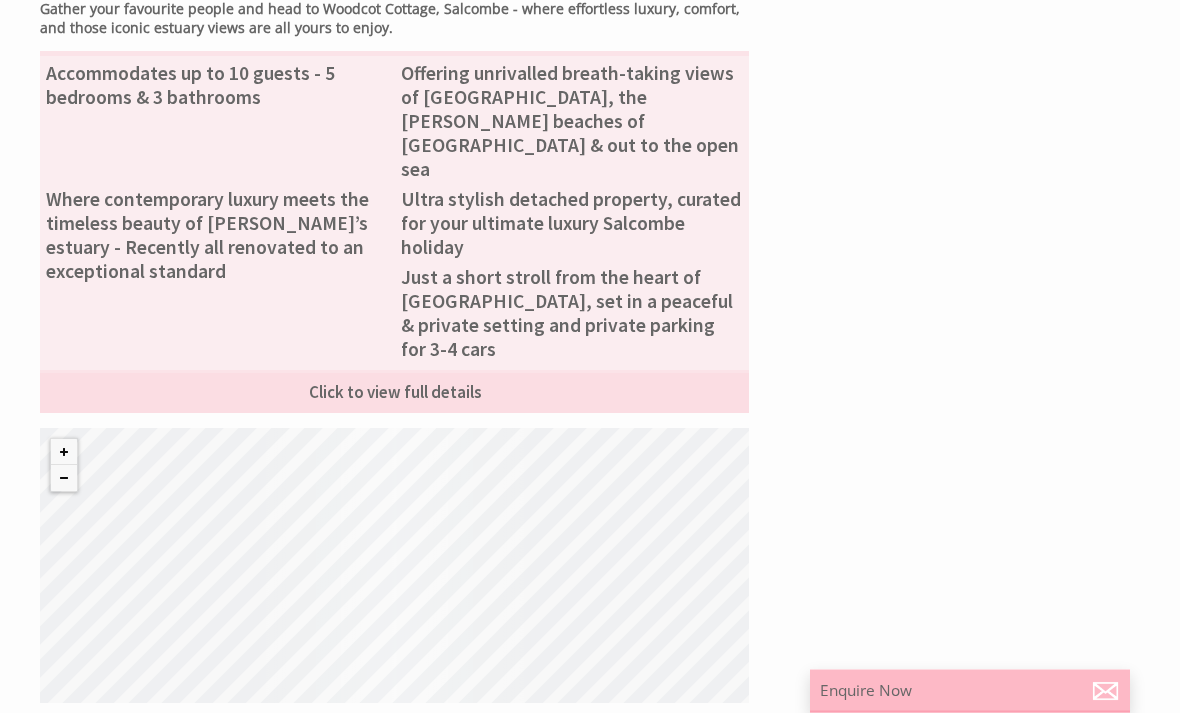 scroll, scrollTop: 1087, scrollLeft: 0, axis: vertical 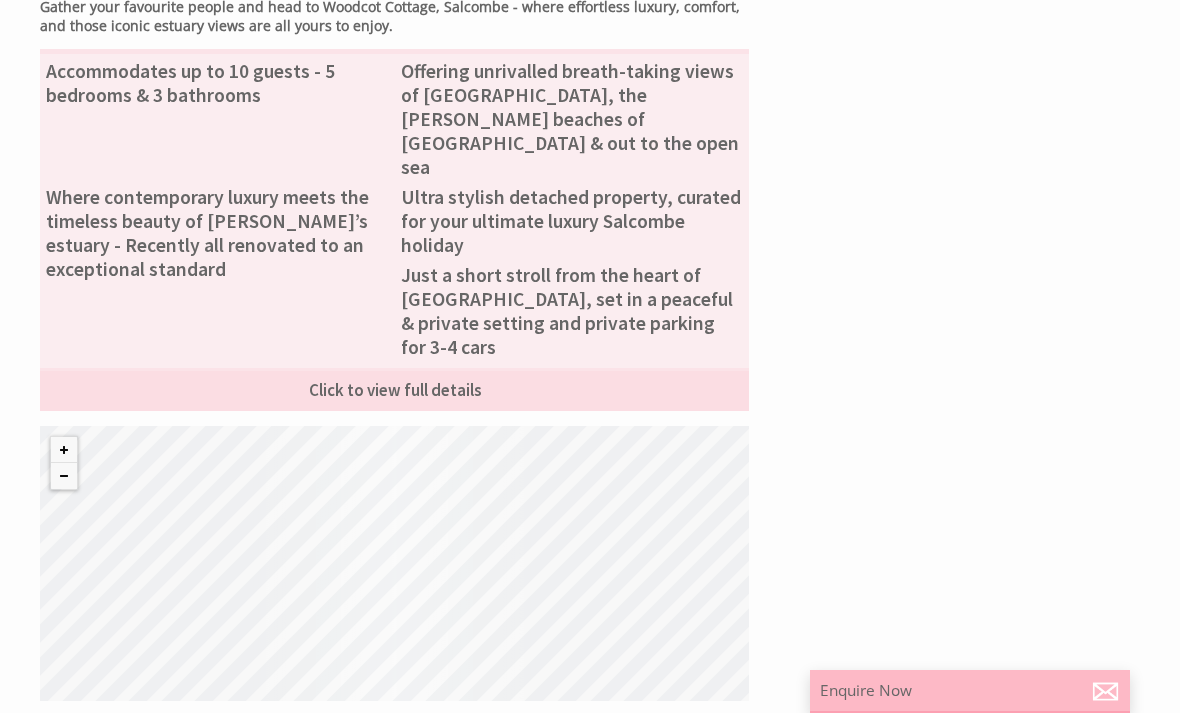 click at bounding box center [64, 450] 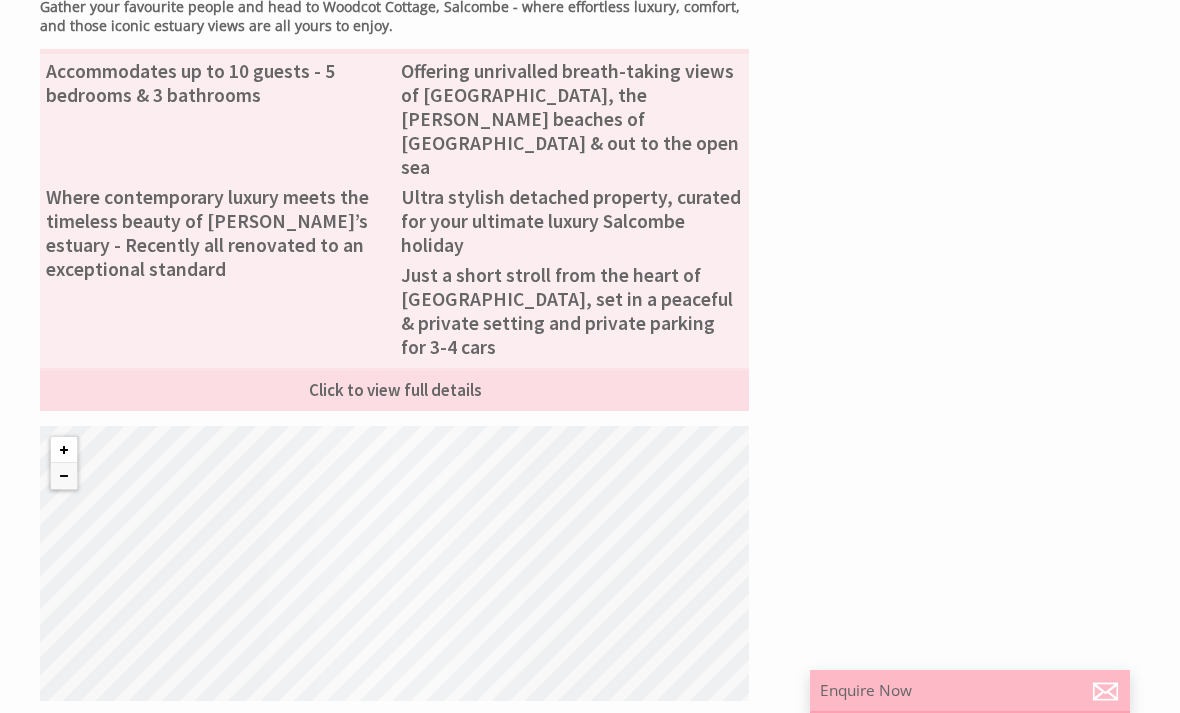 click at bounding box center [64, 450] 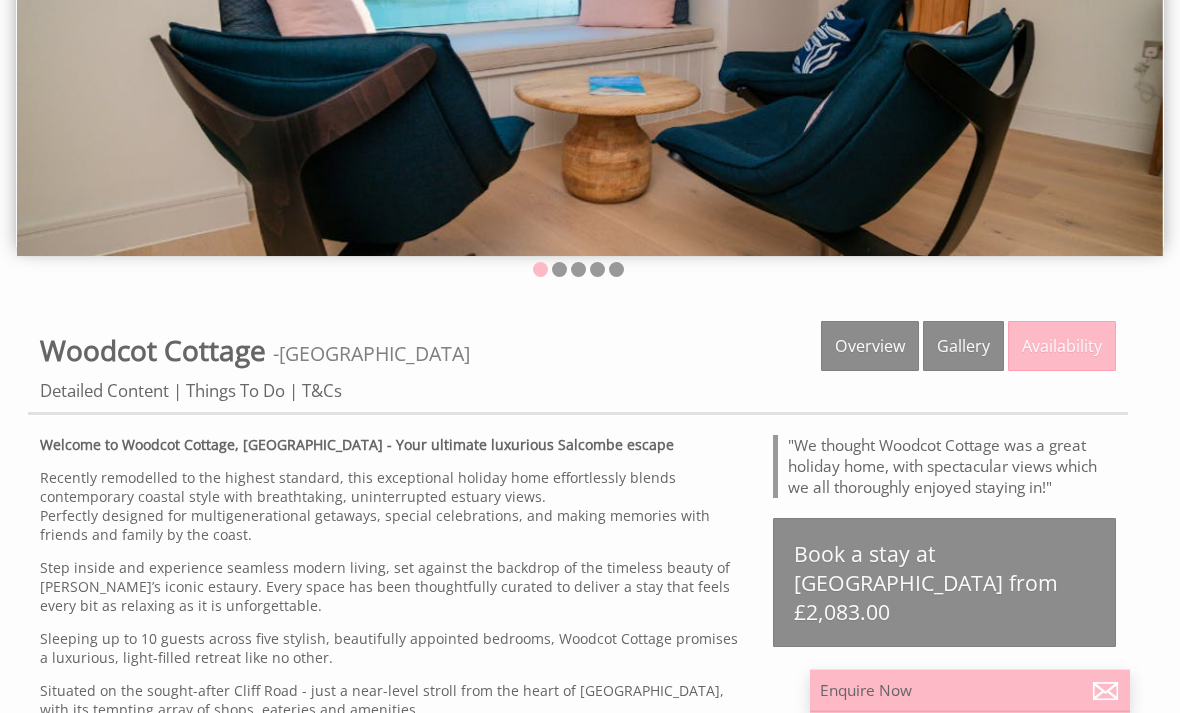 scroll, scrollTop: 299, scrollLeft: 0, axis: vertical 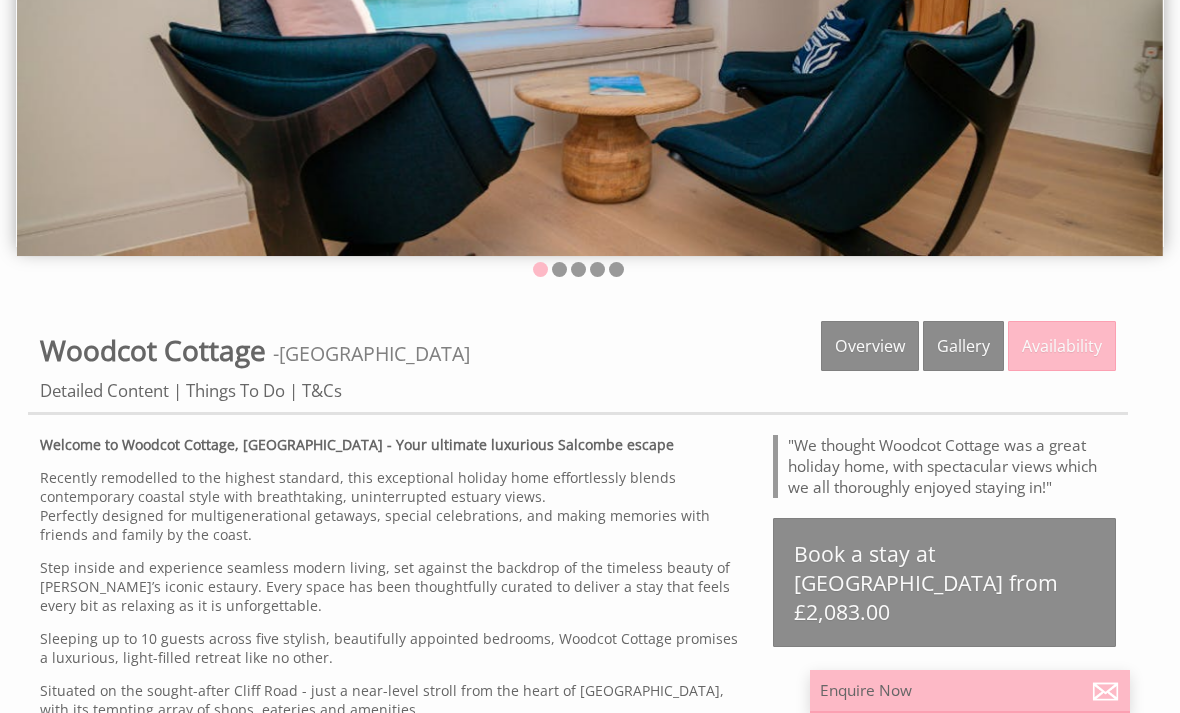 click on "Gallery" at bounding box center (963, 346) 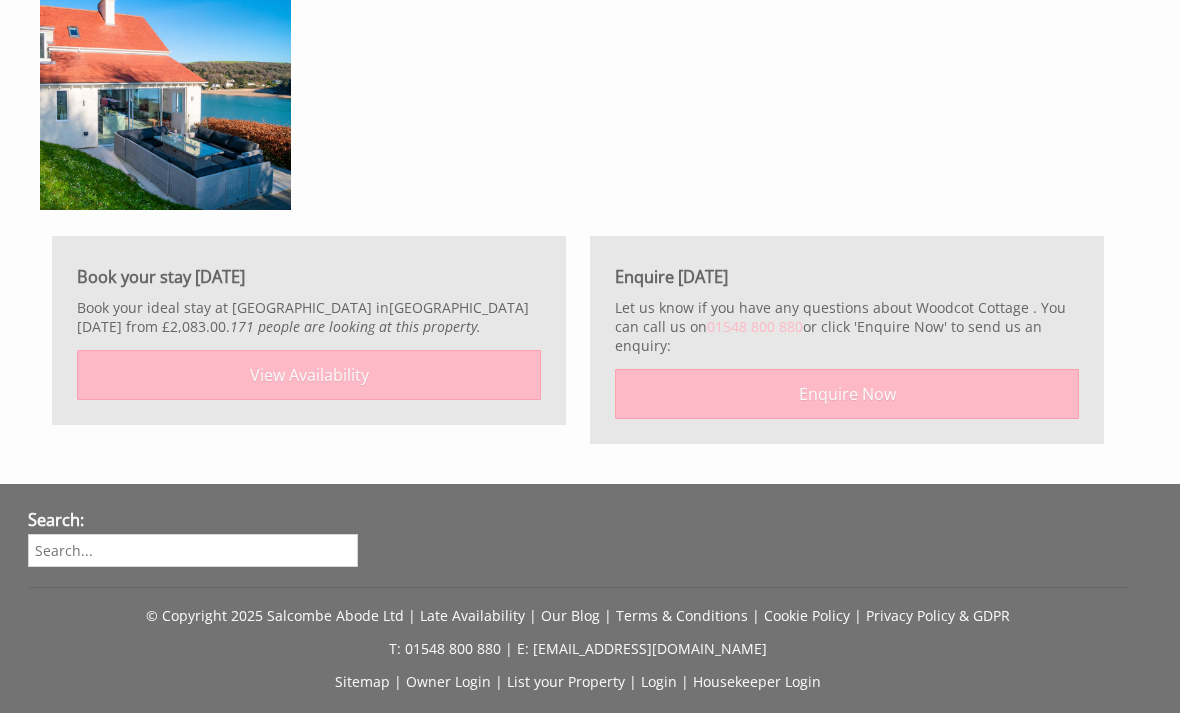 scroll, scrollTop: 5235, scrollLeft: 0, axis: vertical 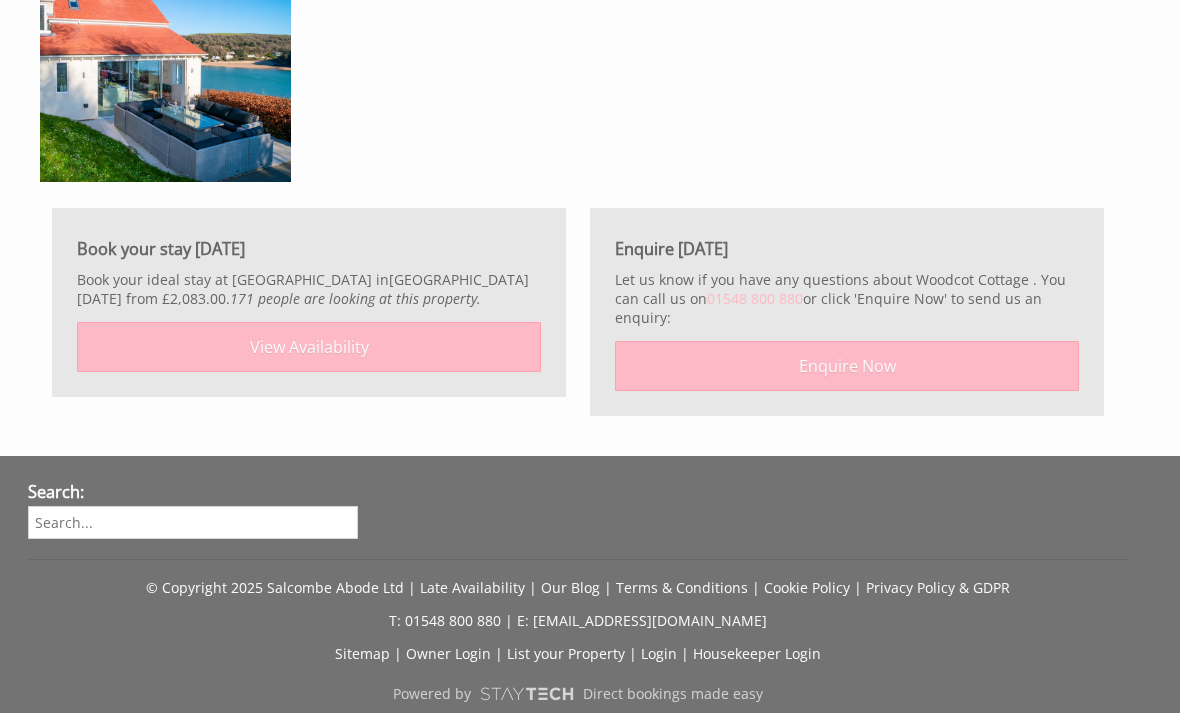 click on "View Availability" at bounding box center [309, 347] 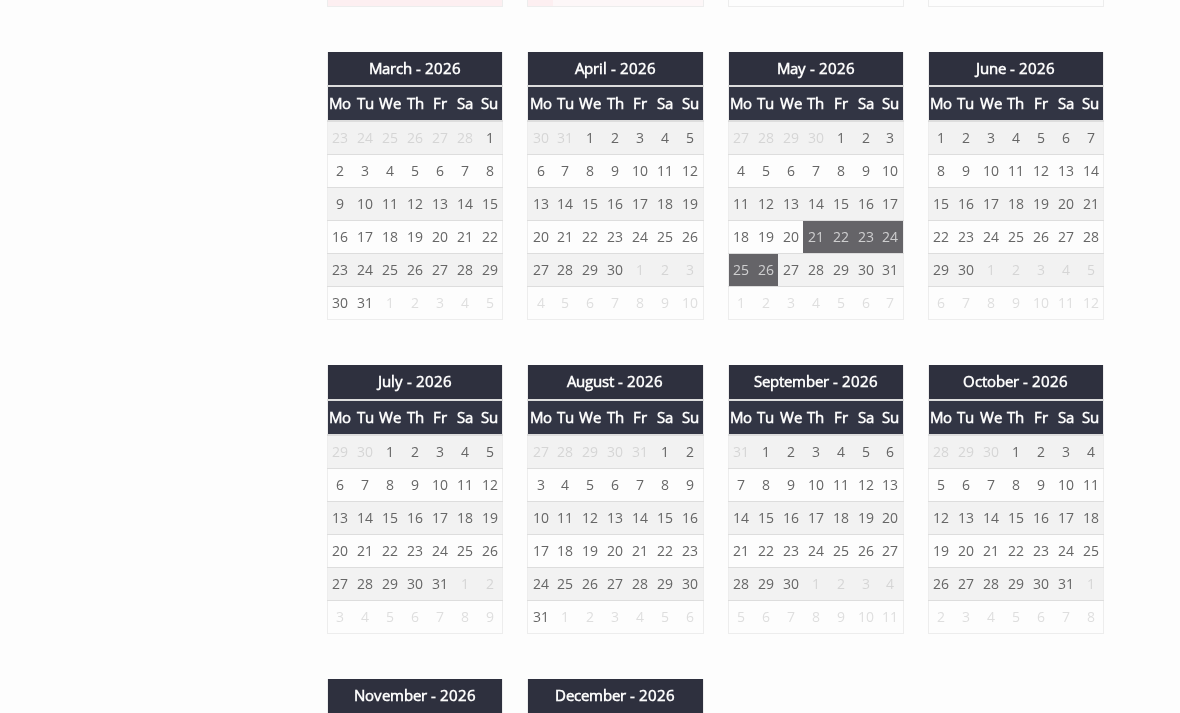 scroll, scrollTop: 1317, scrollLeft: 0, axis: vertical 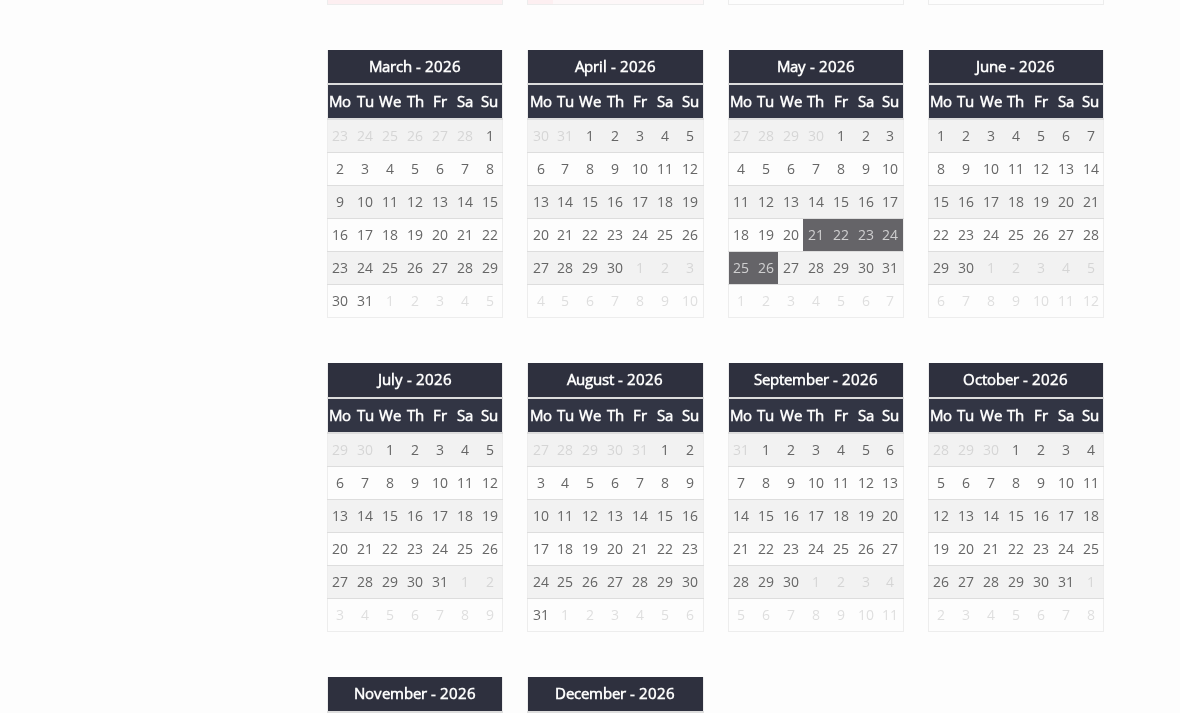 click on "3" at bounding box center [440, 450] 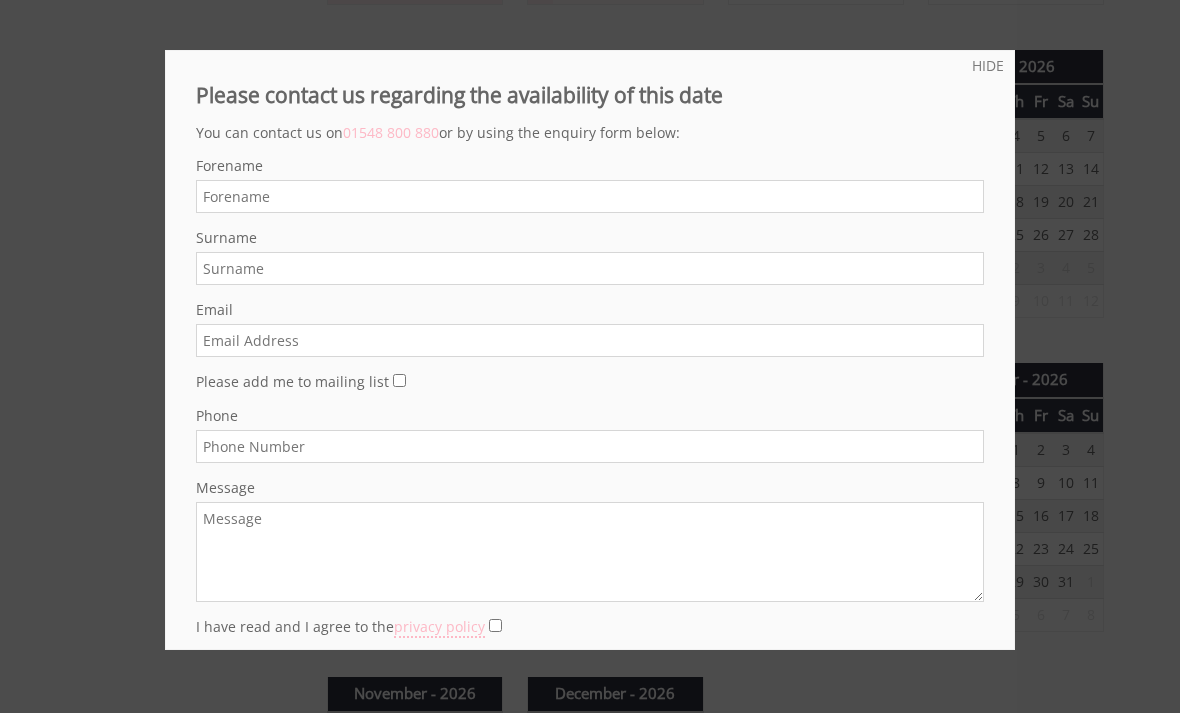 click on "HIDE" at bounding box center (988, 65) 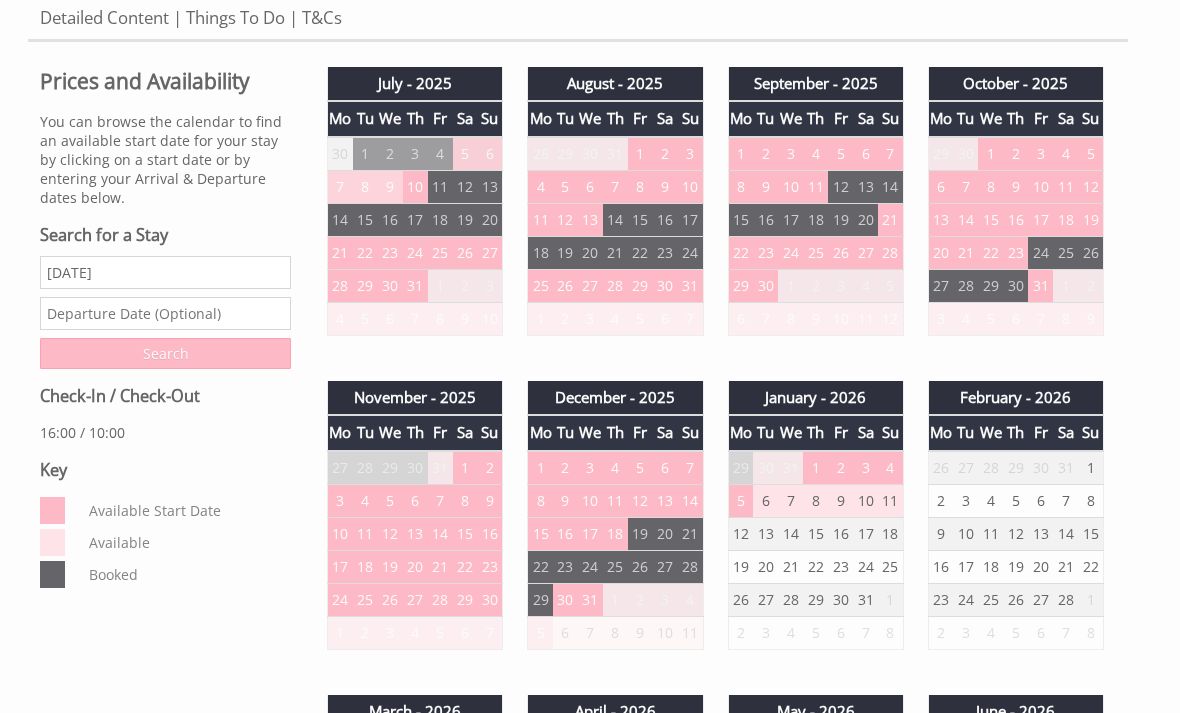 scroll, scrollTop: 673, scrollLeft: 0, axis: vertical 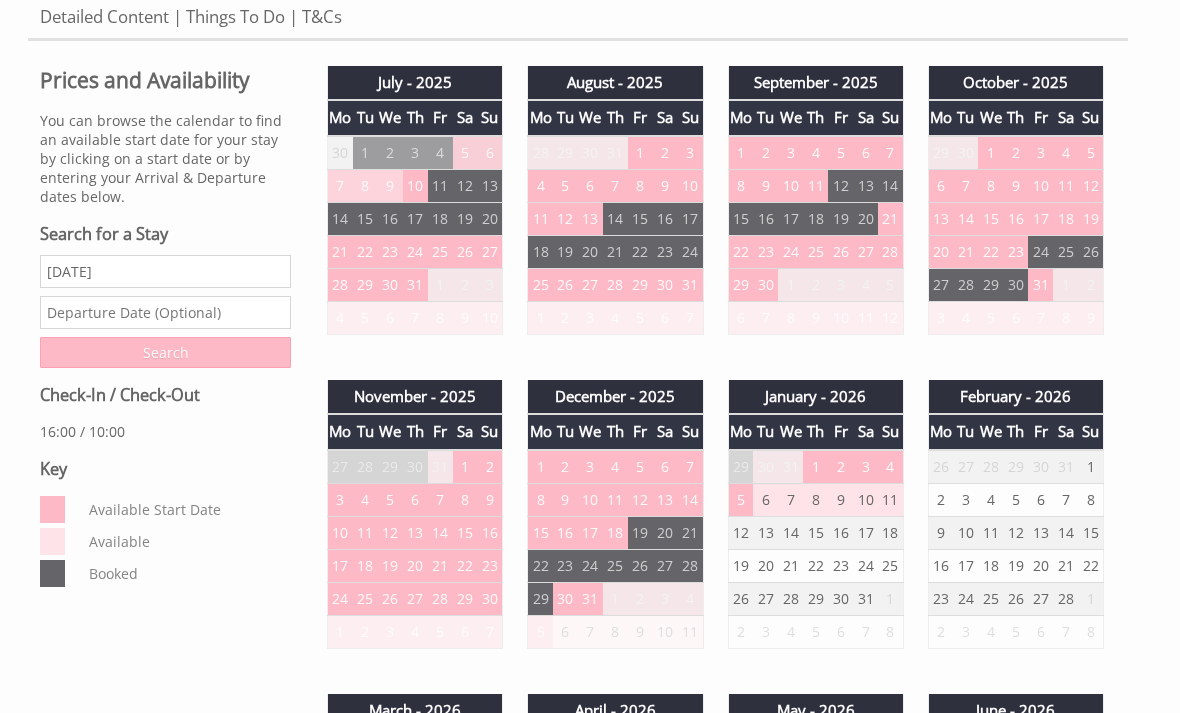 click on "21" at bounding box center (340, 251) 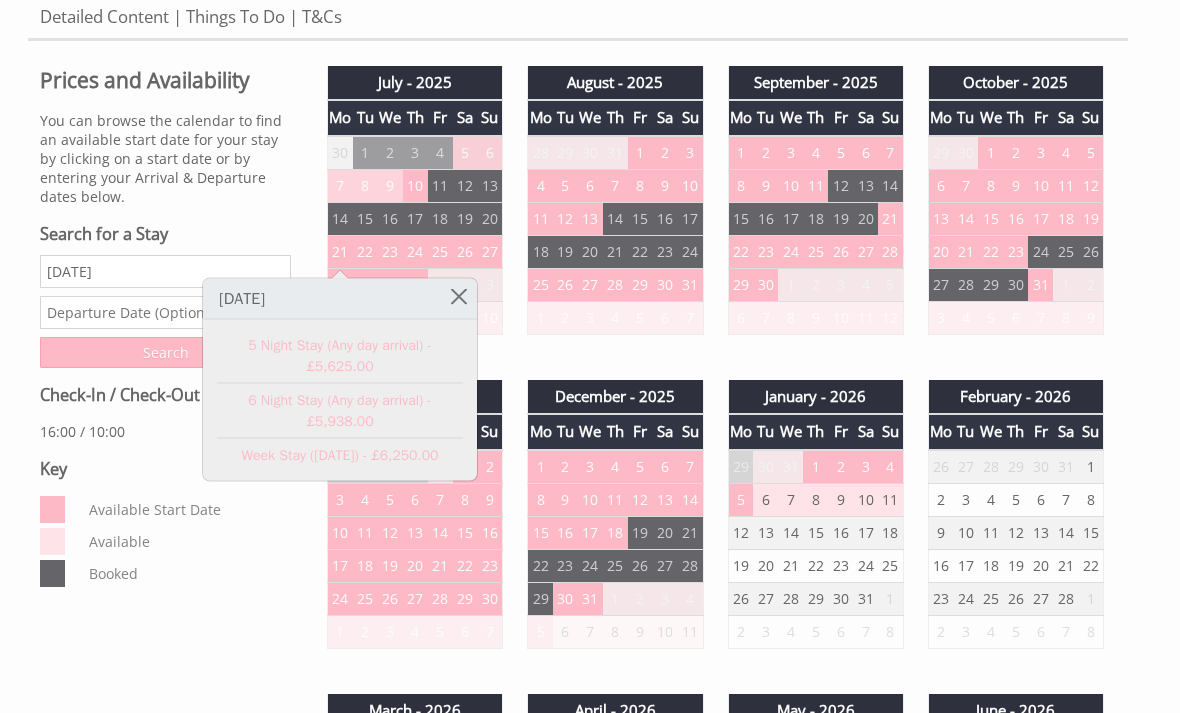 click at bounding box center [459, 296] 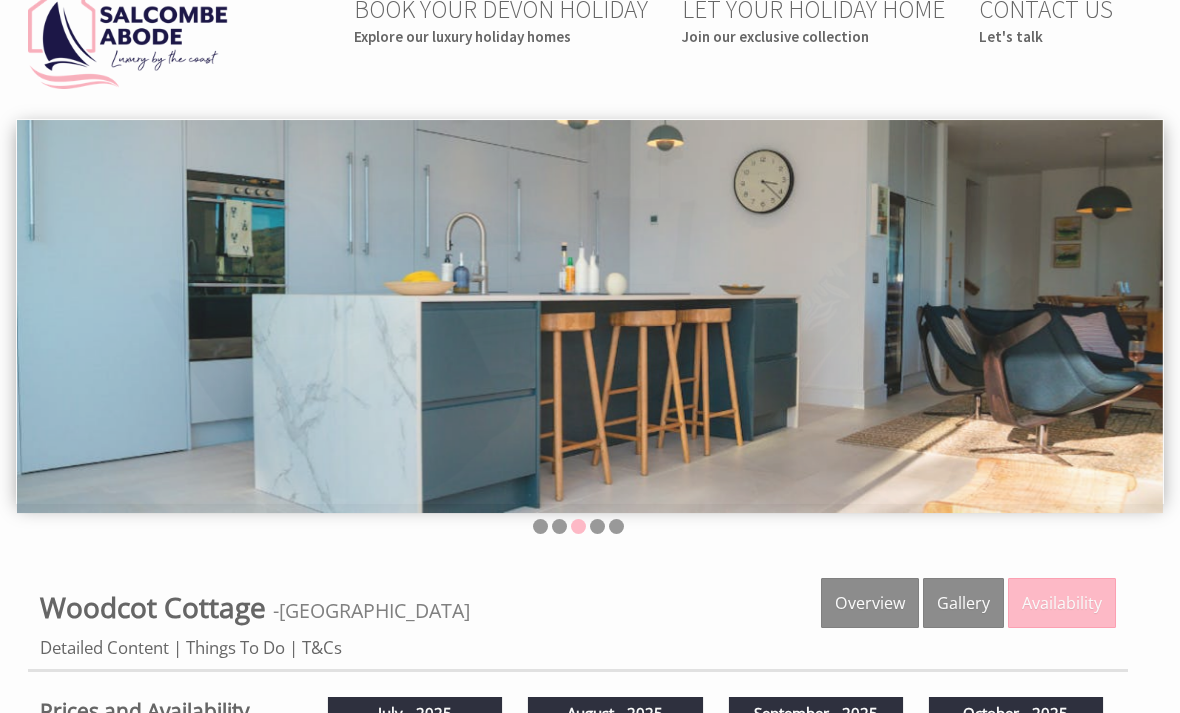 scroll, scrollTop: 0, scrollLeft: 0, axis: both 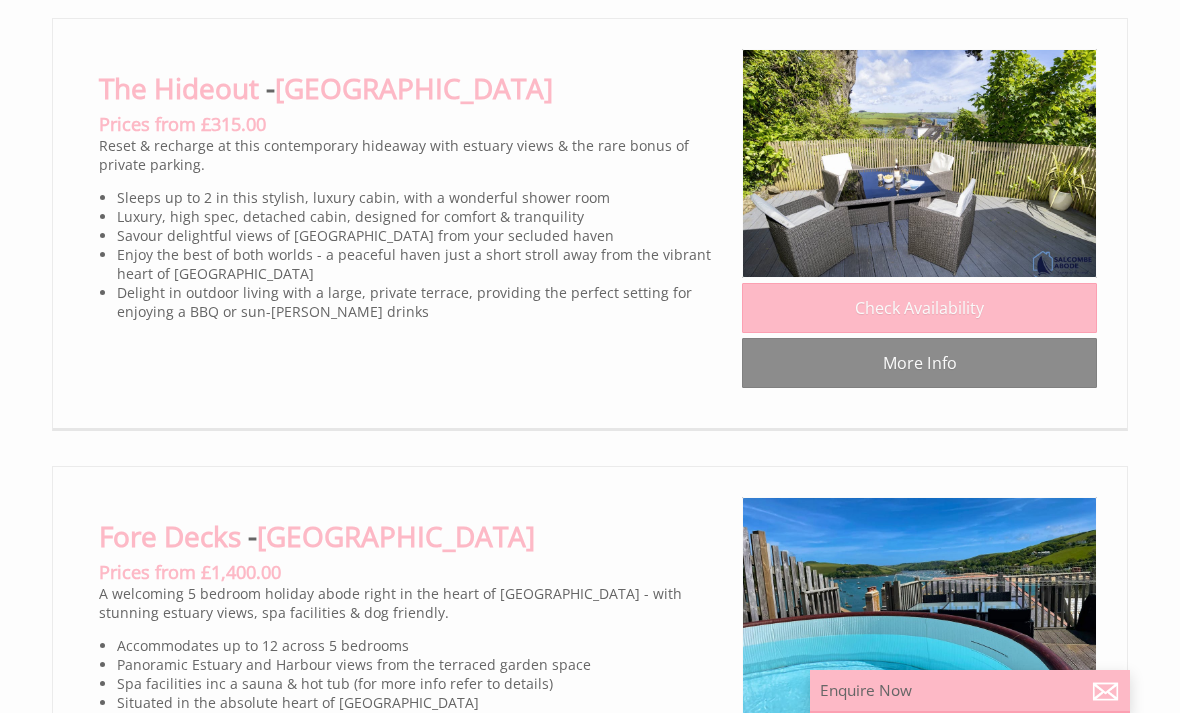click on "More Info" at bounding box center (919, 812) 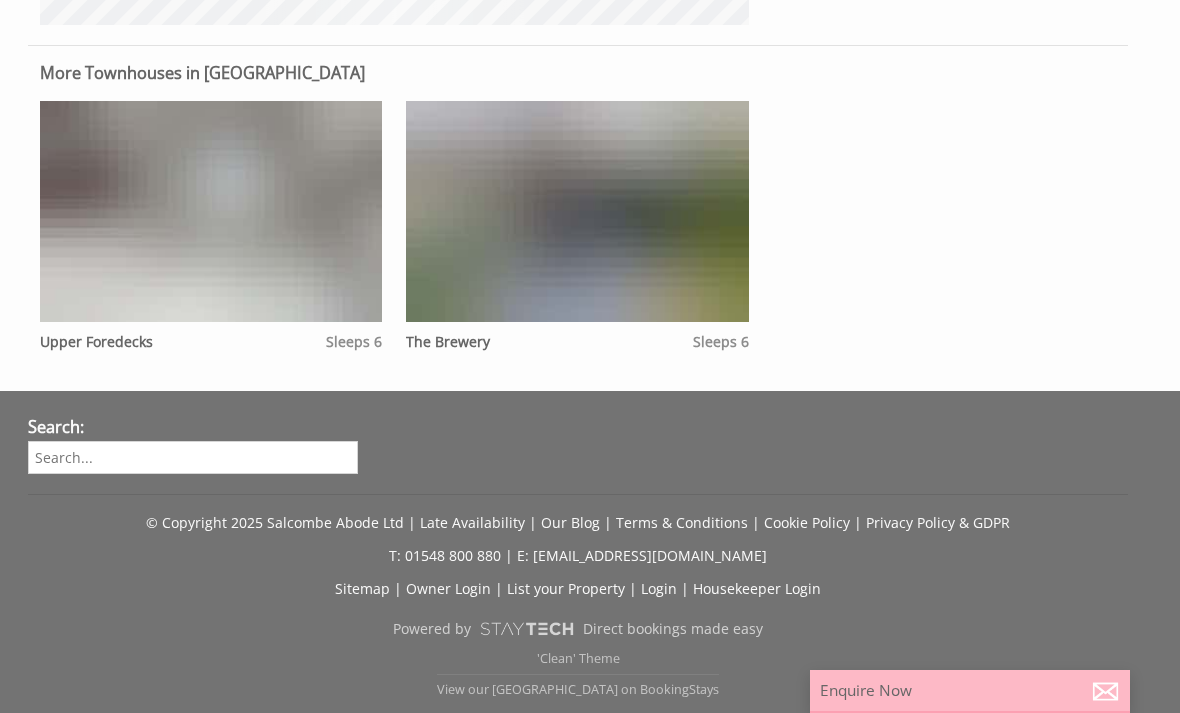 scroll, scrollTop: 0, scrollLeft: 0, axis: both 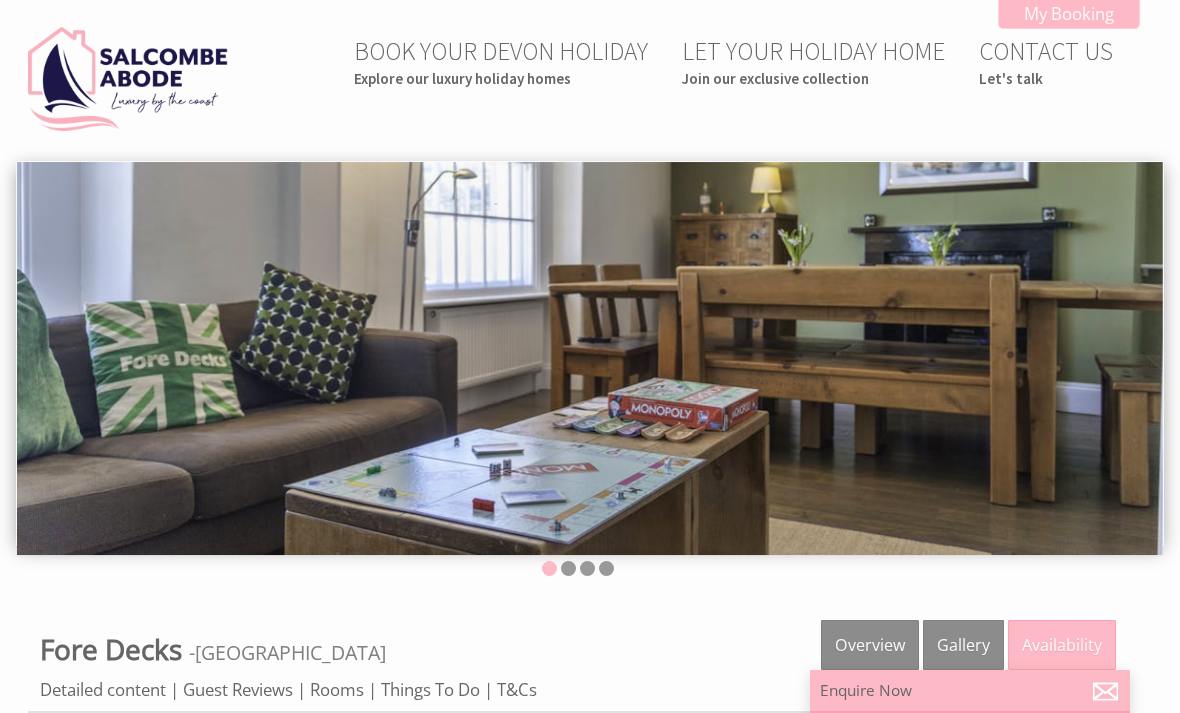 click on "Gallery" at bounding box center [963, 645] 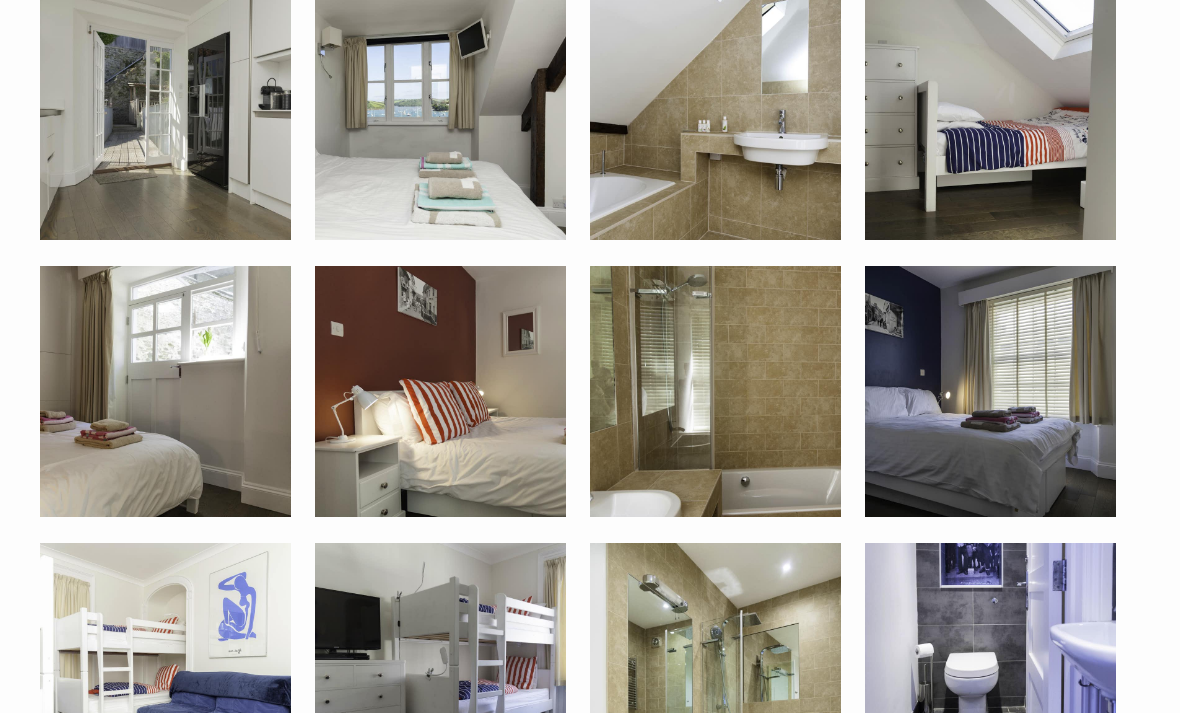 scroll, scrollTop: 1575, scrollLeft: 0, axis: vertical 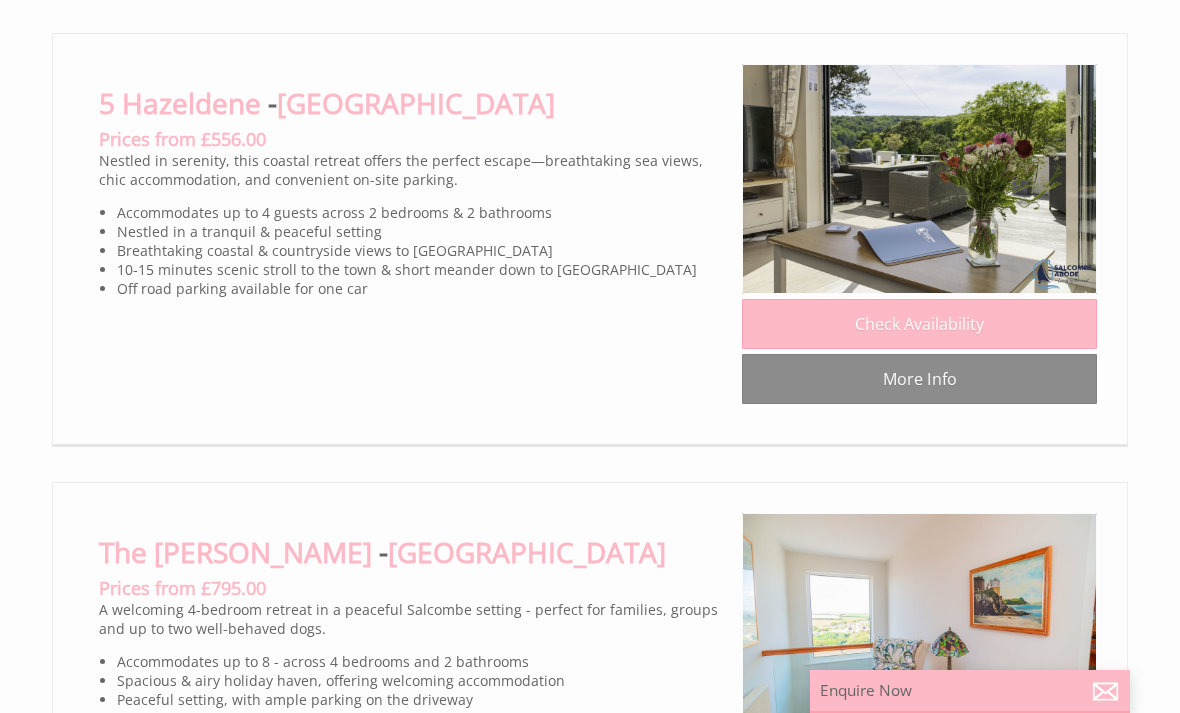 click on "More Info" at bounding box center (919, 1277) 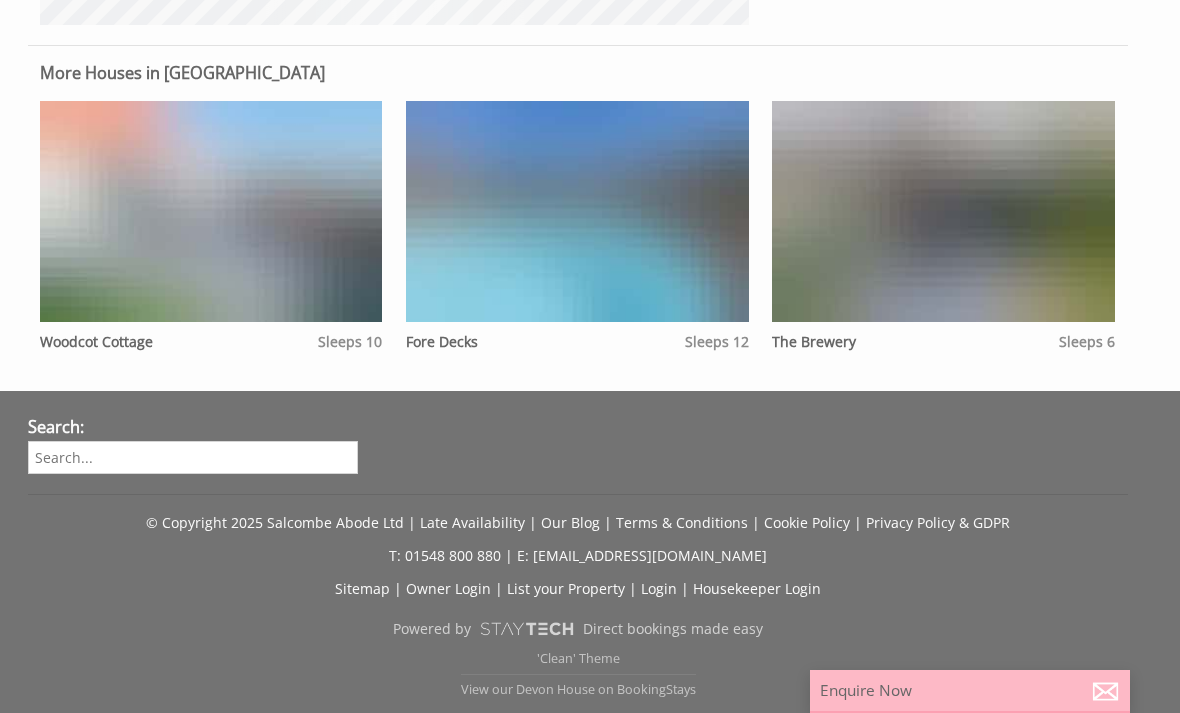 scroll, scrollTop: 0, scrollLeft: 0, axis: both 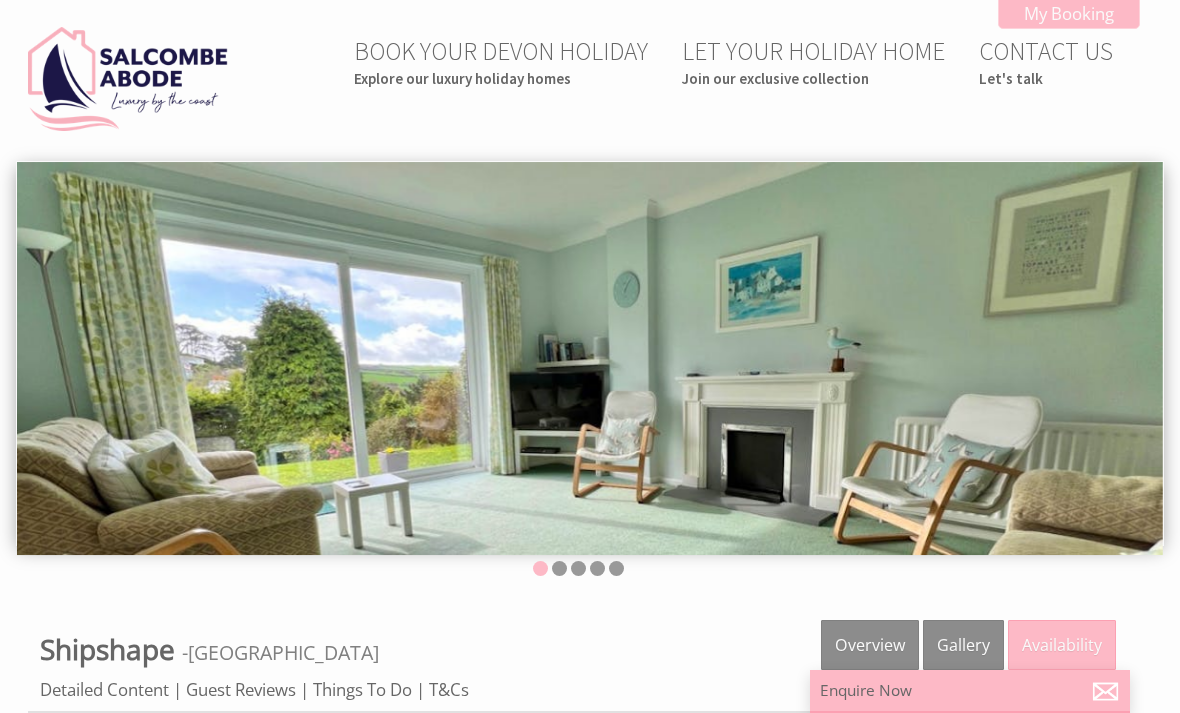 click on "Gallery" at bounding box center [963, 645] 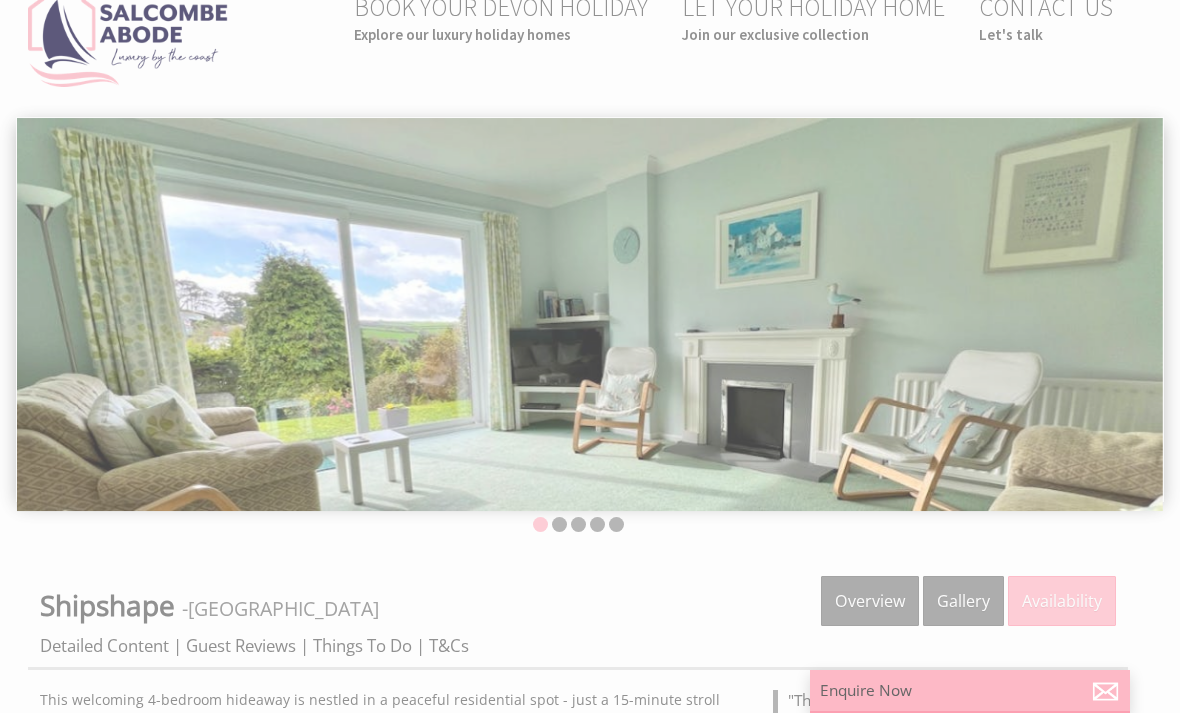 scroll, scrollTop: 38, scrollLeft: 0, axis: vertical 